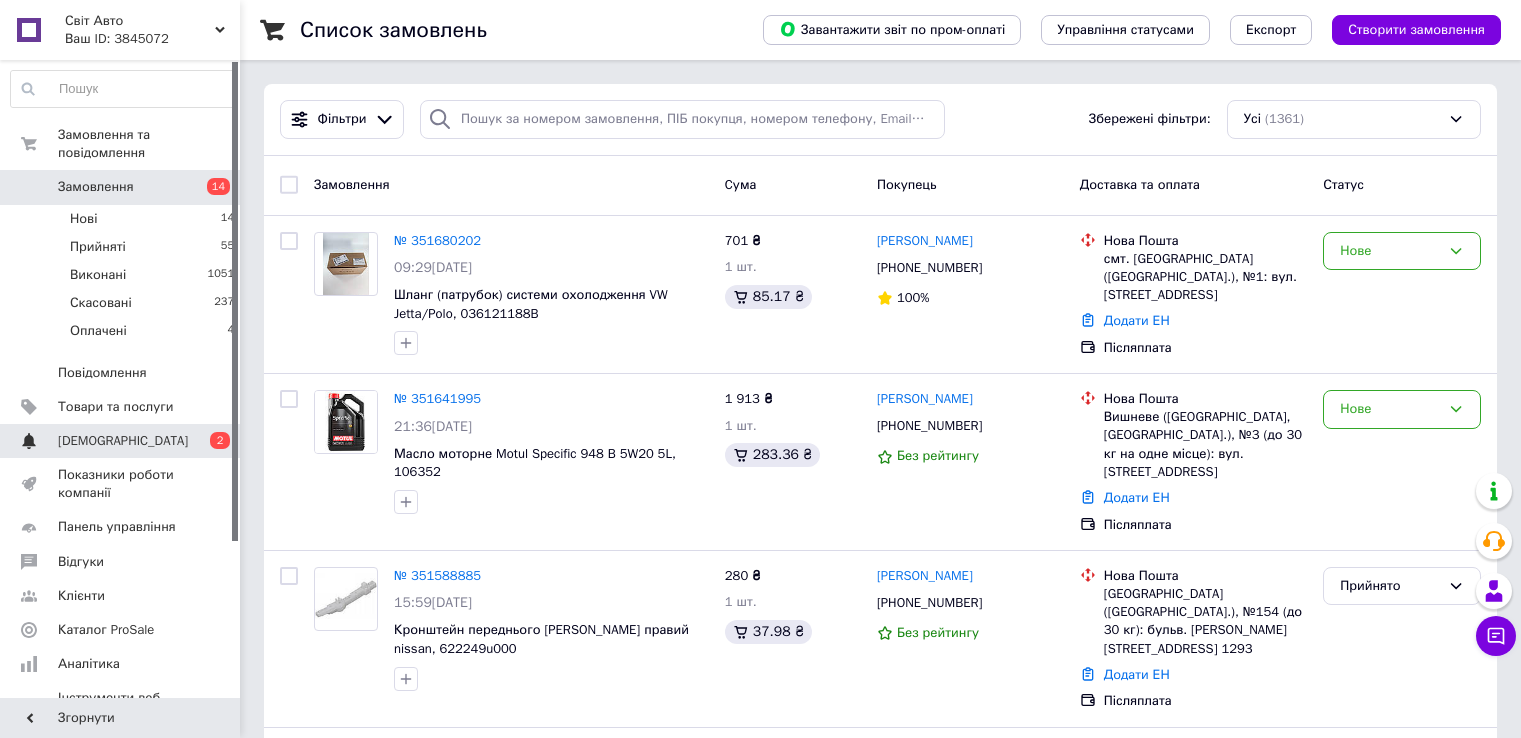 drag, startPoint x: 0, startPoint y: 0, endPoint x: 128, endPoint y: 421, distance: 440.0284 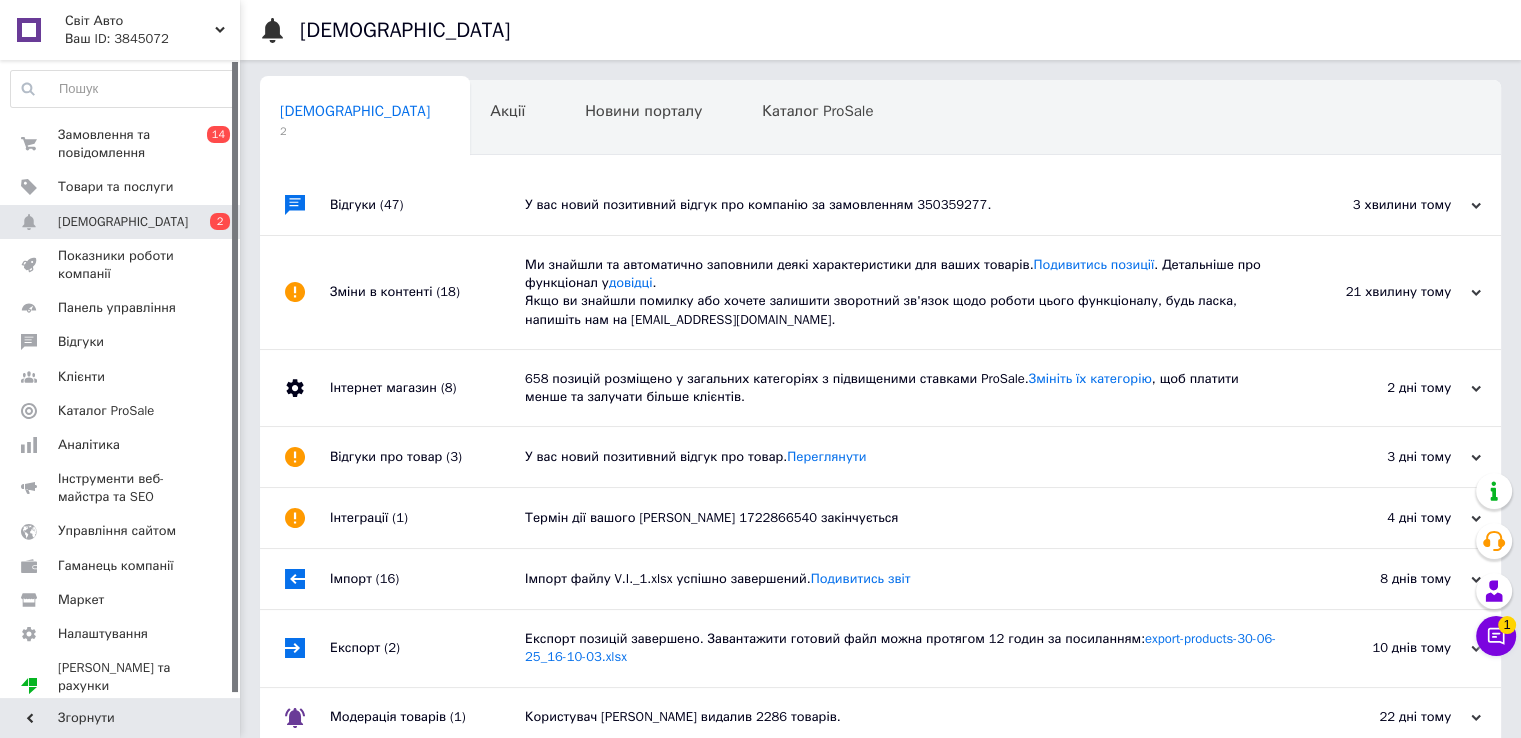 click on "У вас новий позитивний відгук про компанію за замовленням 350359277." at bounding box center [903, 205] 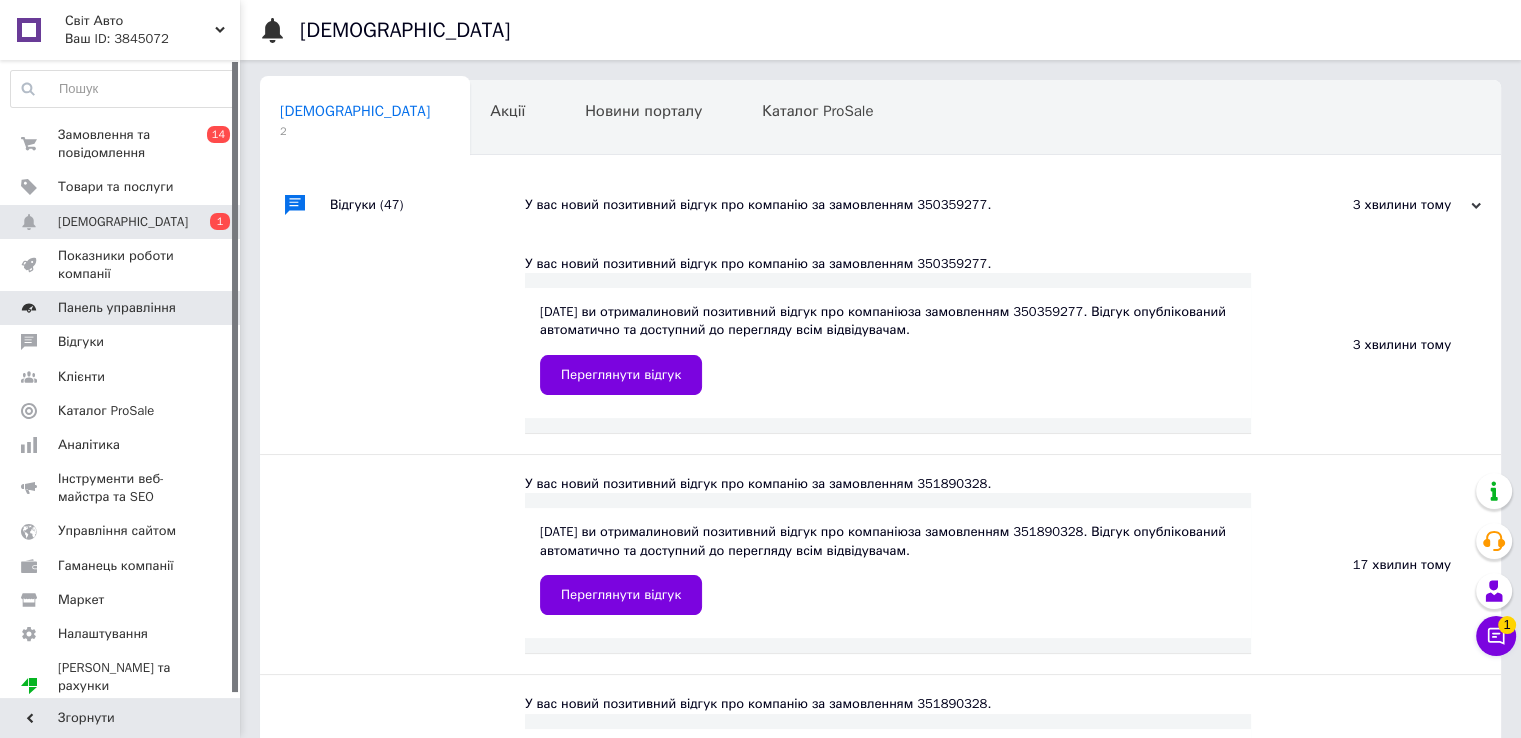 click on "Панель управління" at bounding box center (117, 308) 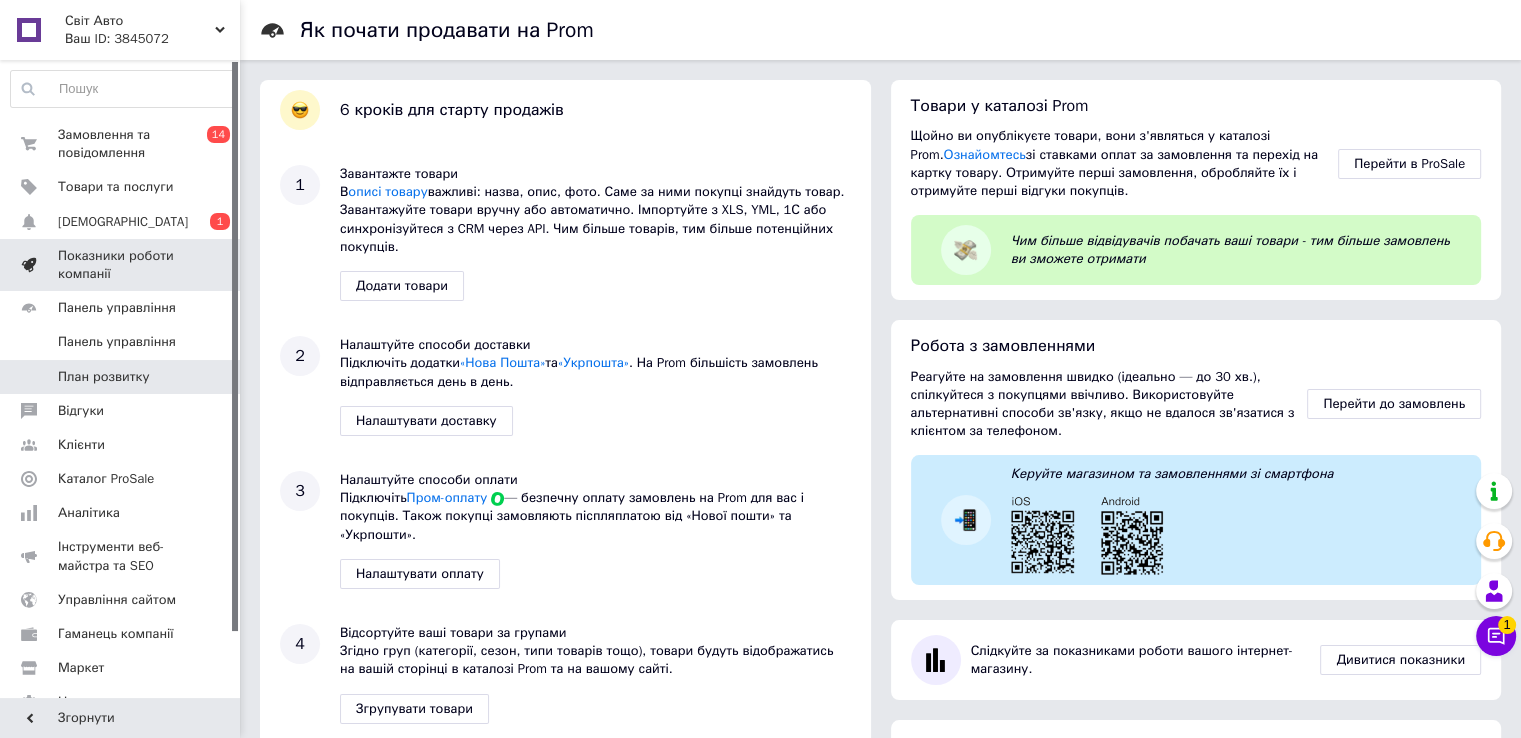 click on "Показники роботи компанії" at bounding box center (121, 265) 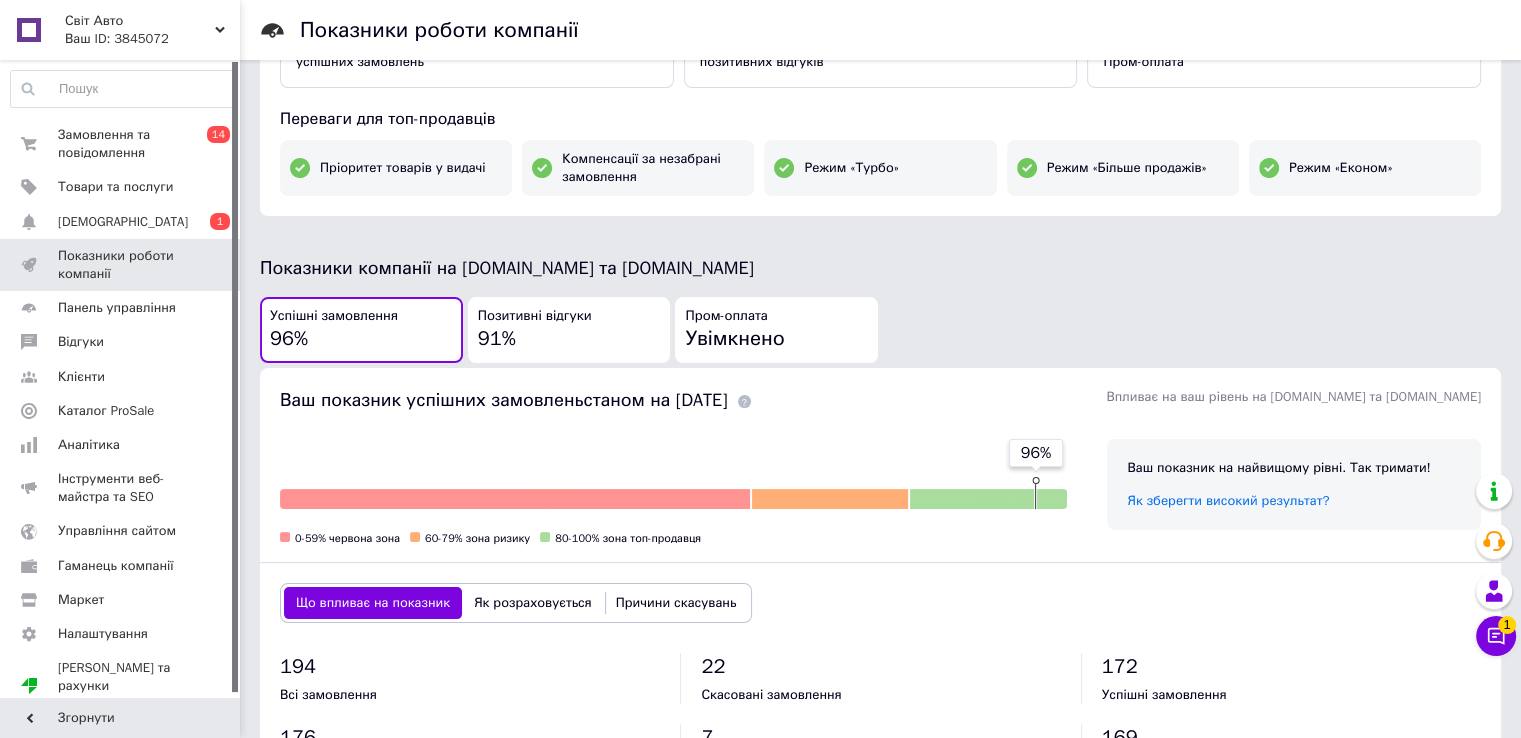 scroll, scrollTop: 300, scrollLeft: 0, axis: vertical 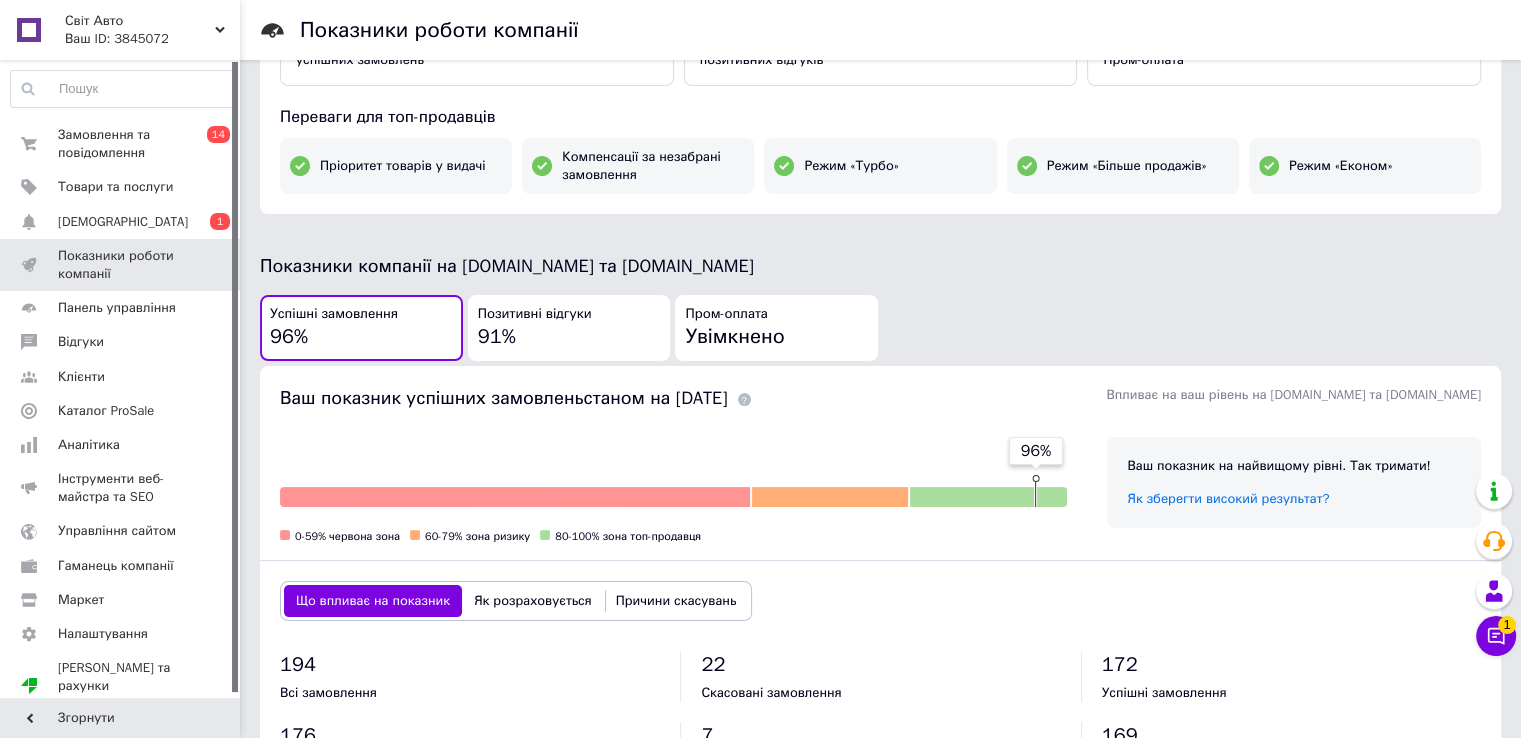 click on "Позитивні відгуки 91%" at bounding box center [569, 328] 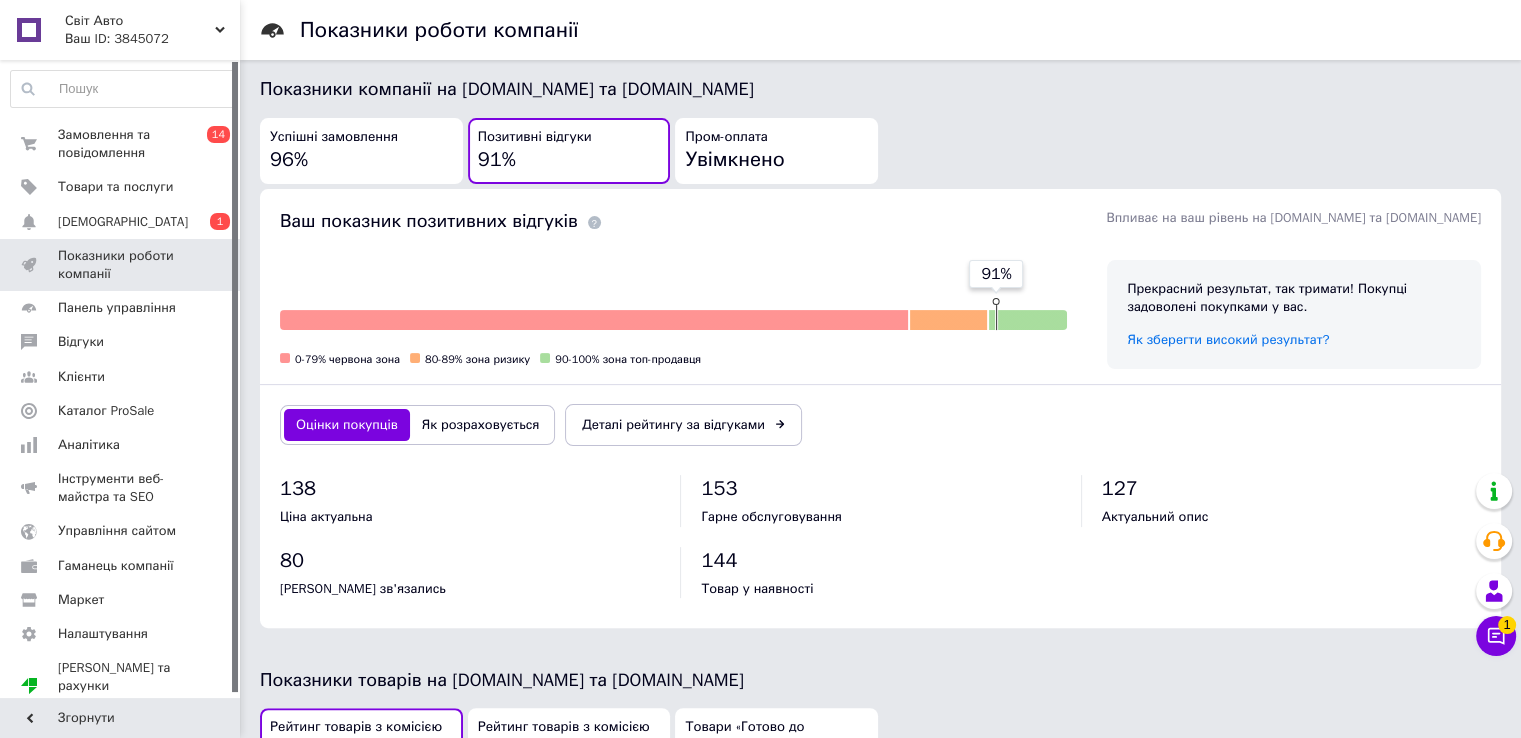 scroll, scrollTop: 500, scrollLeft: 0, axis: vertical 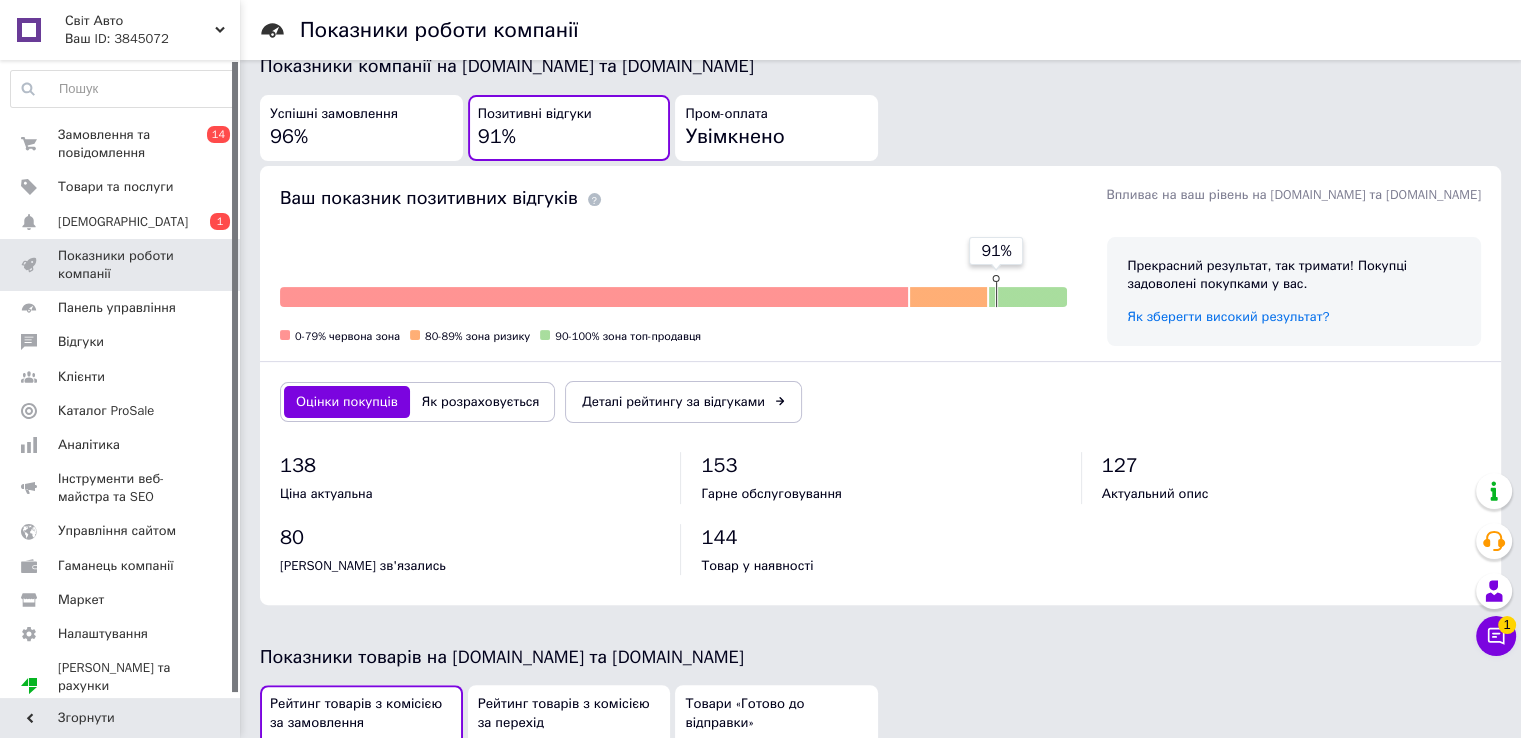 click on "Як розраховується" at bounding box center (481, 402) 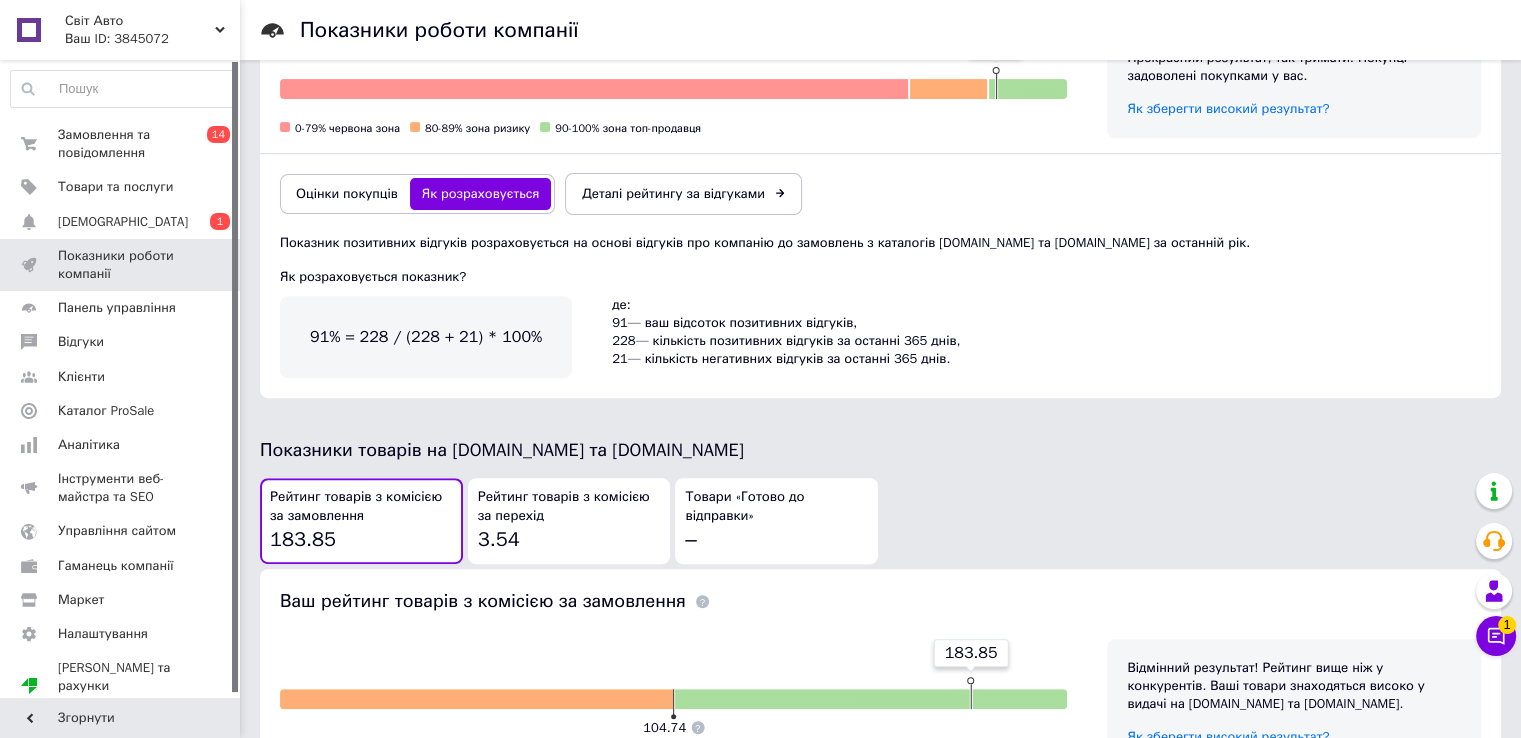 scroll, scrollTop: 600, scrollLeft: 0, axis: vertical 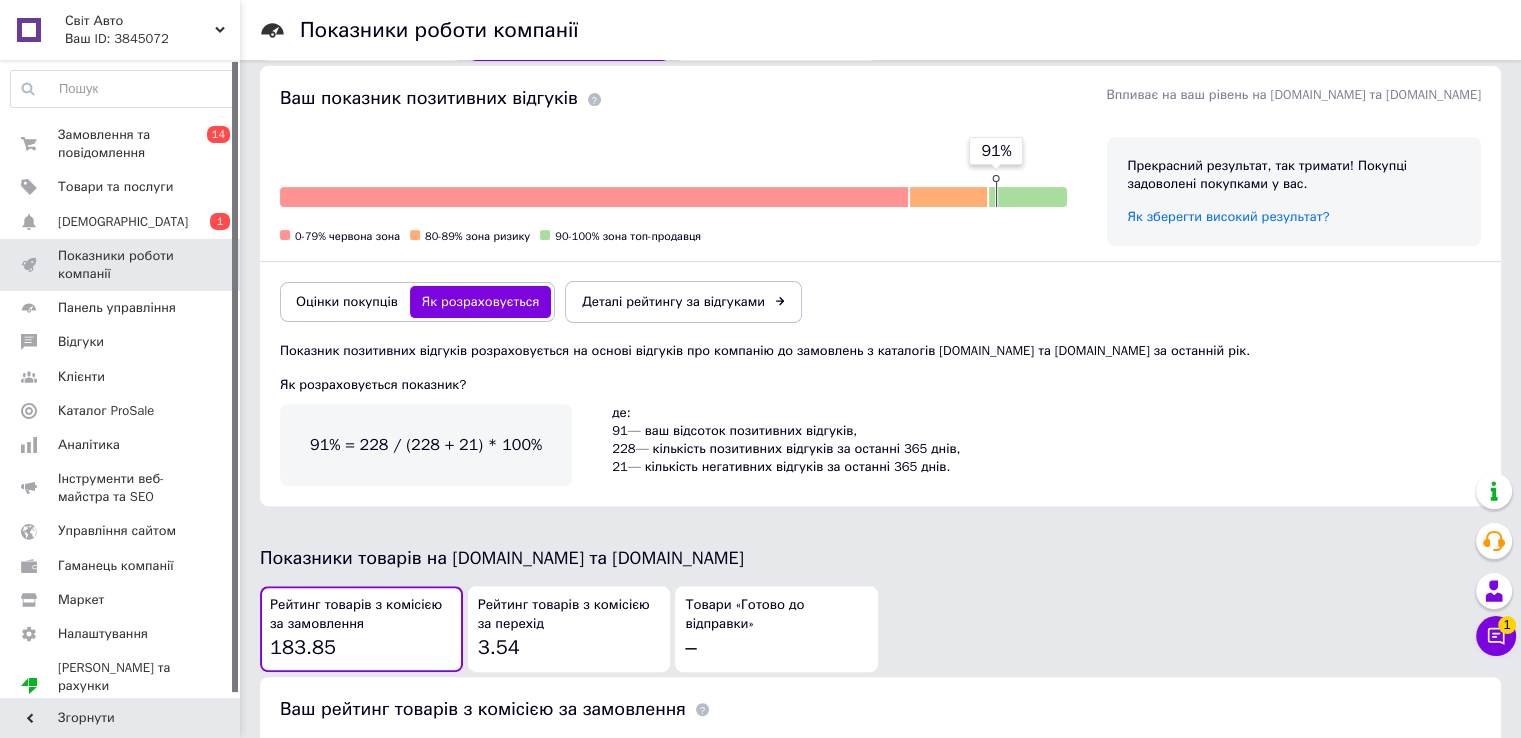 click on "Показники роботи компанії Ваш рівень на [DOMAIN_NAME] та [DOMAIN_NAME] Дізнатися більше Невідомий Червона зона Зона ризику Топ-продавець Ваш рівень Так тримати! 0/3 ? Ви – топовий продавець і отримуєте переваги. Що впливає на рівень 96% успішних замовлень 91% позитивних відгуків Увімкнено Пром-оплата Переваги для топ-продавців Пріоритет товарів у видачі Компенсації за незабрані замовлення Режим «Турбо» Режим «Більше продажів» Режим «Економ» Показники компанії на [DOMAIN_NAME] та [DOMAIN_NAME] Успішні замовлення 96% Позитивні відгуки 91% Пром-оплата Увімкнено Ваш показник позитивних відгуків 91%" at bounding box center [880, 287] 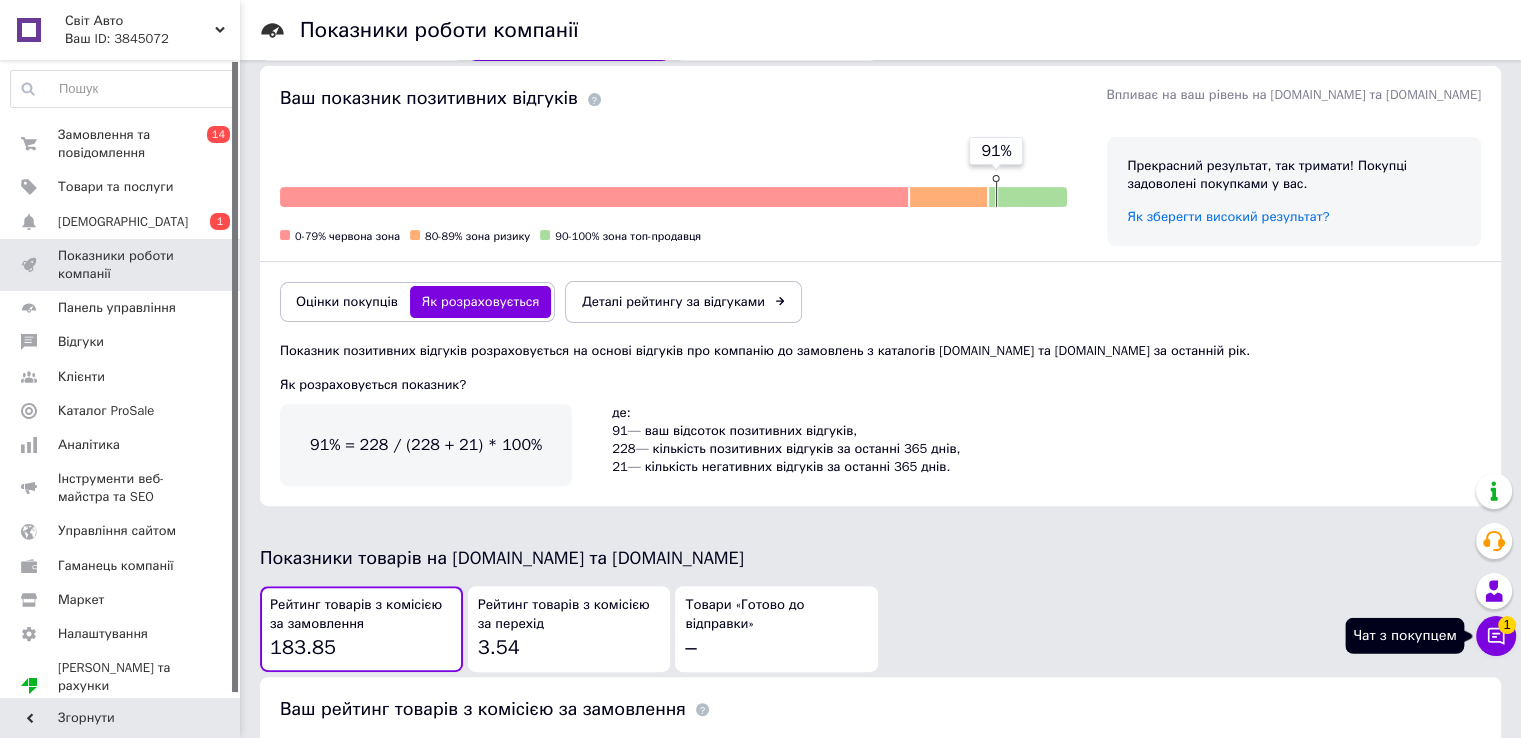 click 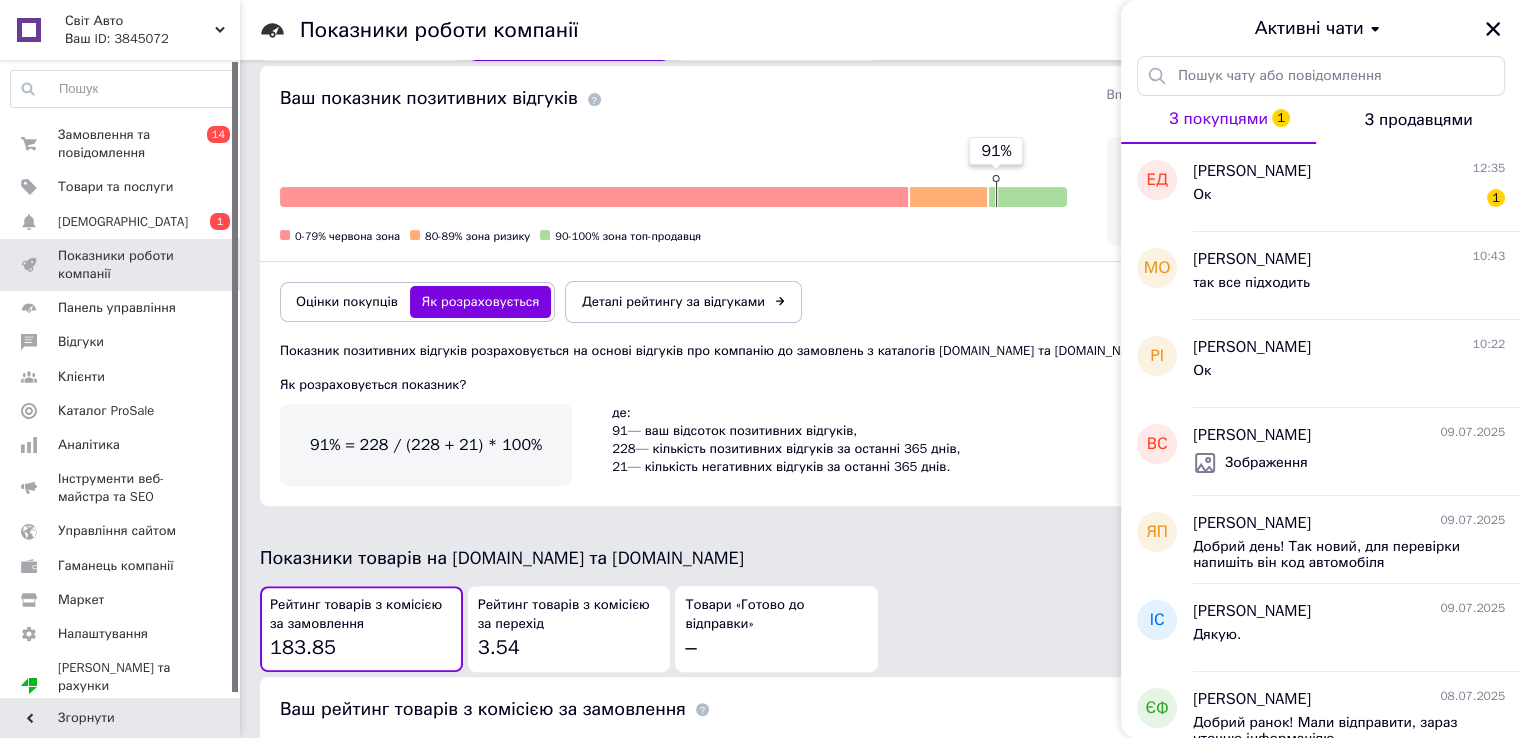 click on "Показник позитивних відгуків розраховується на основі відгуків про компанію до замовлень з каталогів [DOMAIN_NAME] та [DOMAIN_NAME] за останній рік. Як розраховується показник? 91% =
228 /
(228 + 21) * 100% де: 91 — ваш відсоток позитивних відгуків, 228  — кількість позитивних відгуків за останні 365 днів, 21  — кількість негативних відгуків за останні 365 днів." at bounding box center [880, 424] 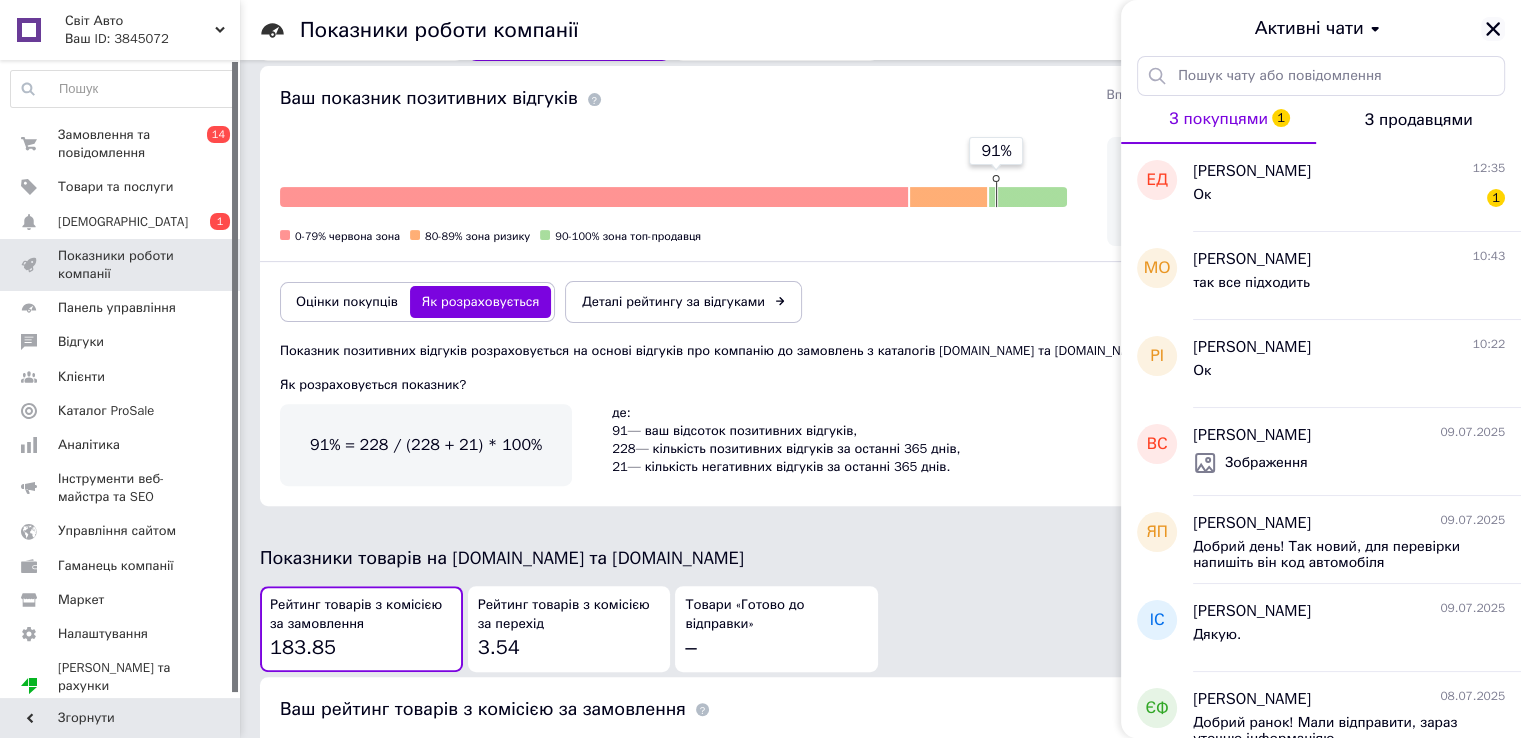 click 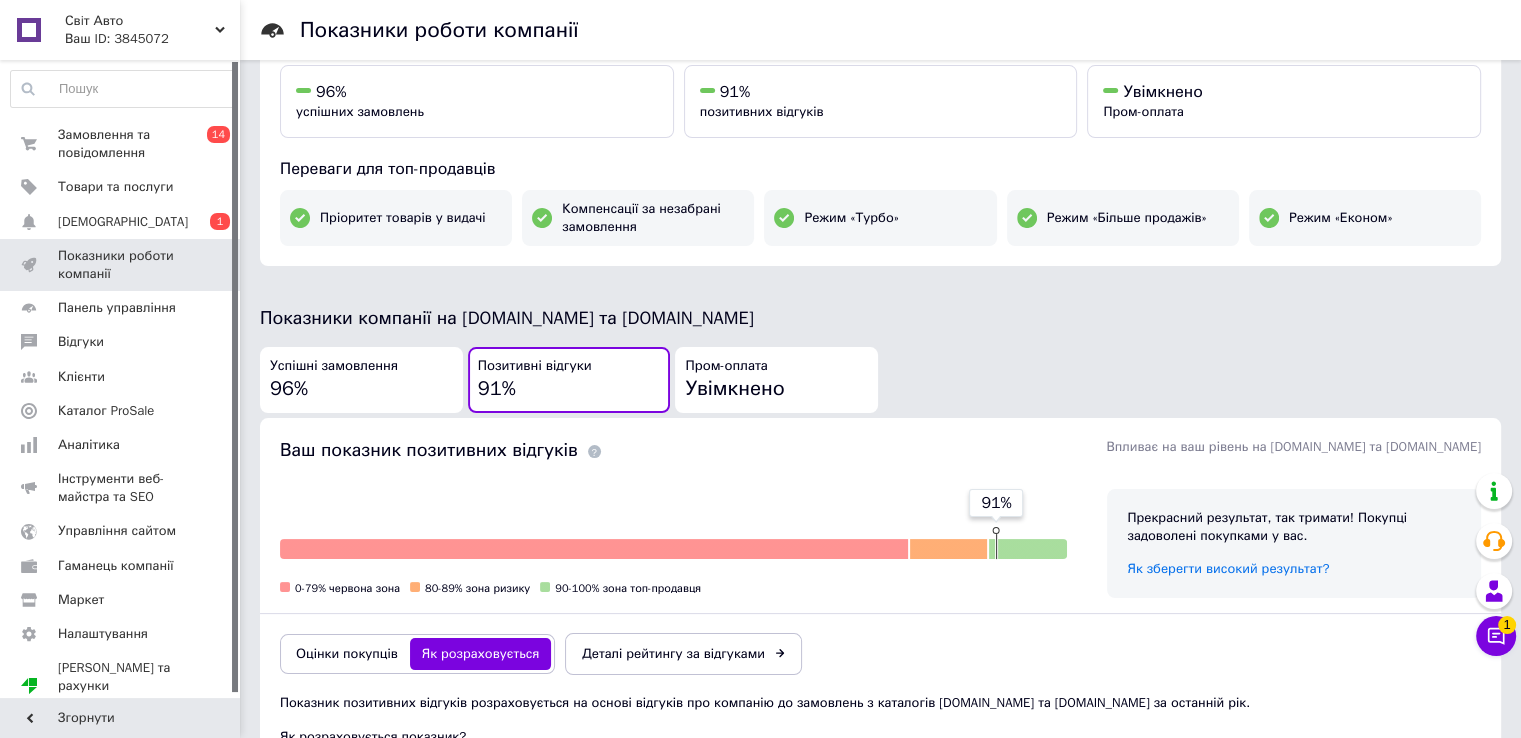 scroll, scrollTop: 300, scrollLeft: 0, axis: vertical 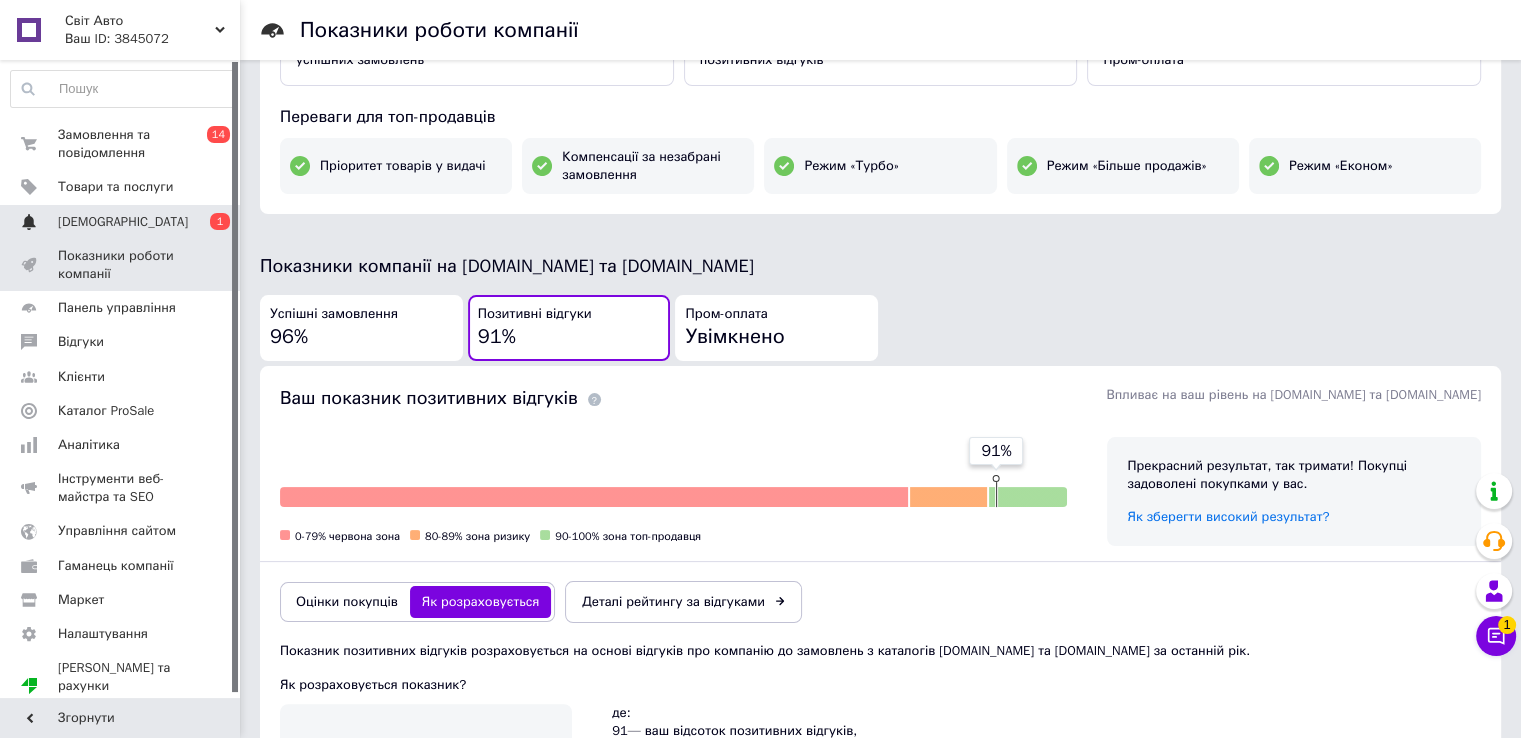 click on "Сповіщення 0 1" at bounding box center (123, 222) 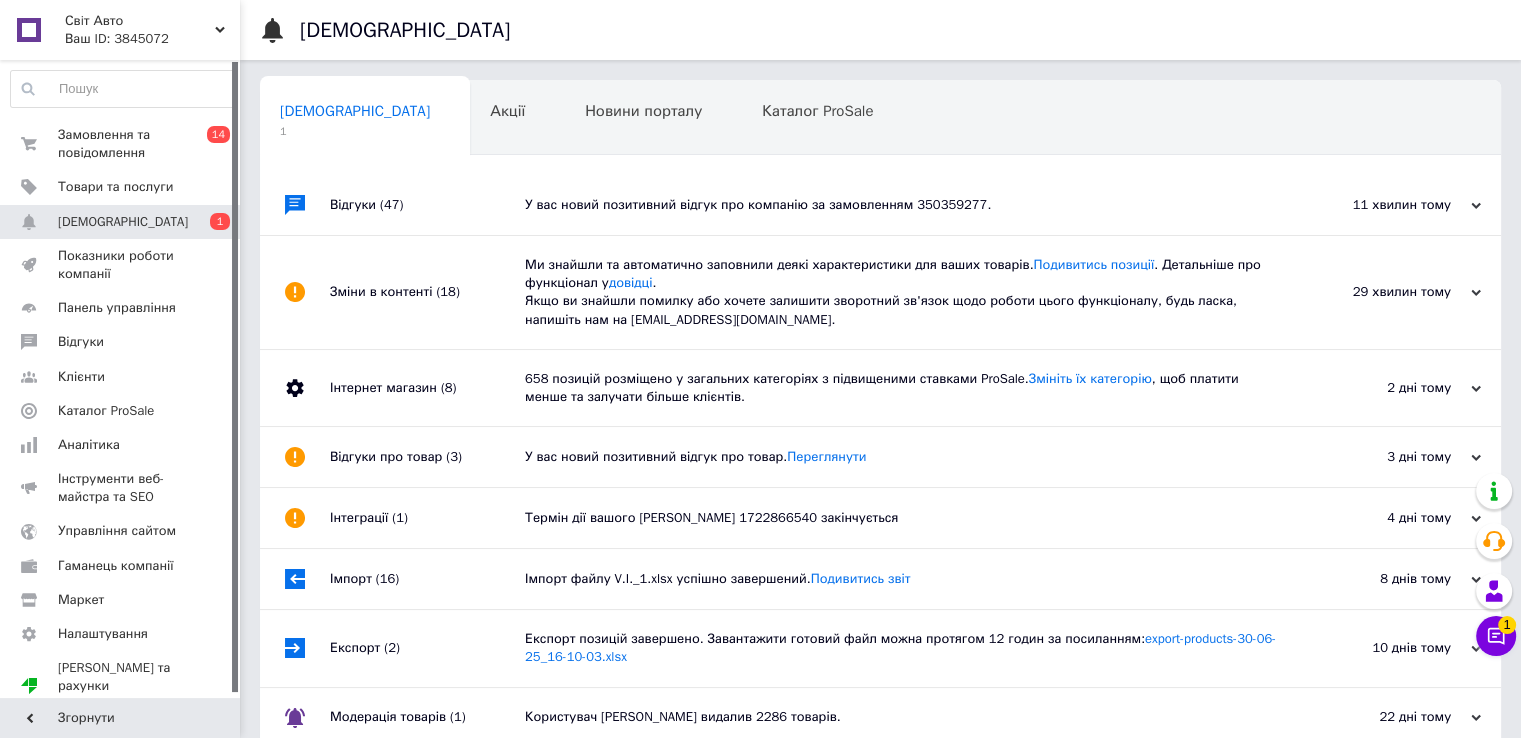 click at bounding box center (295, 205) 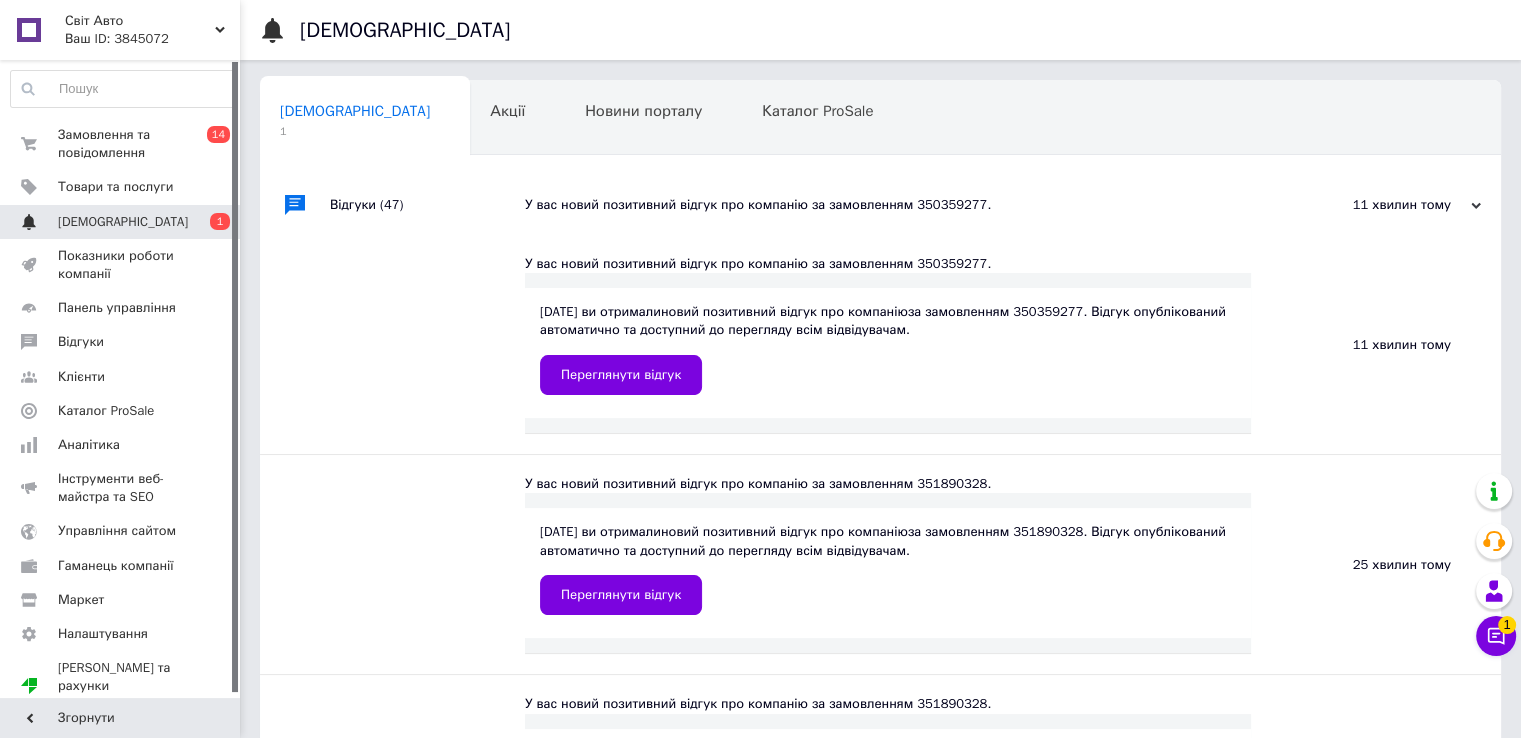 click on "[DEMOGRAPHIC_DATA]" at bounding box center (121, 222) 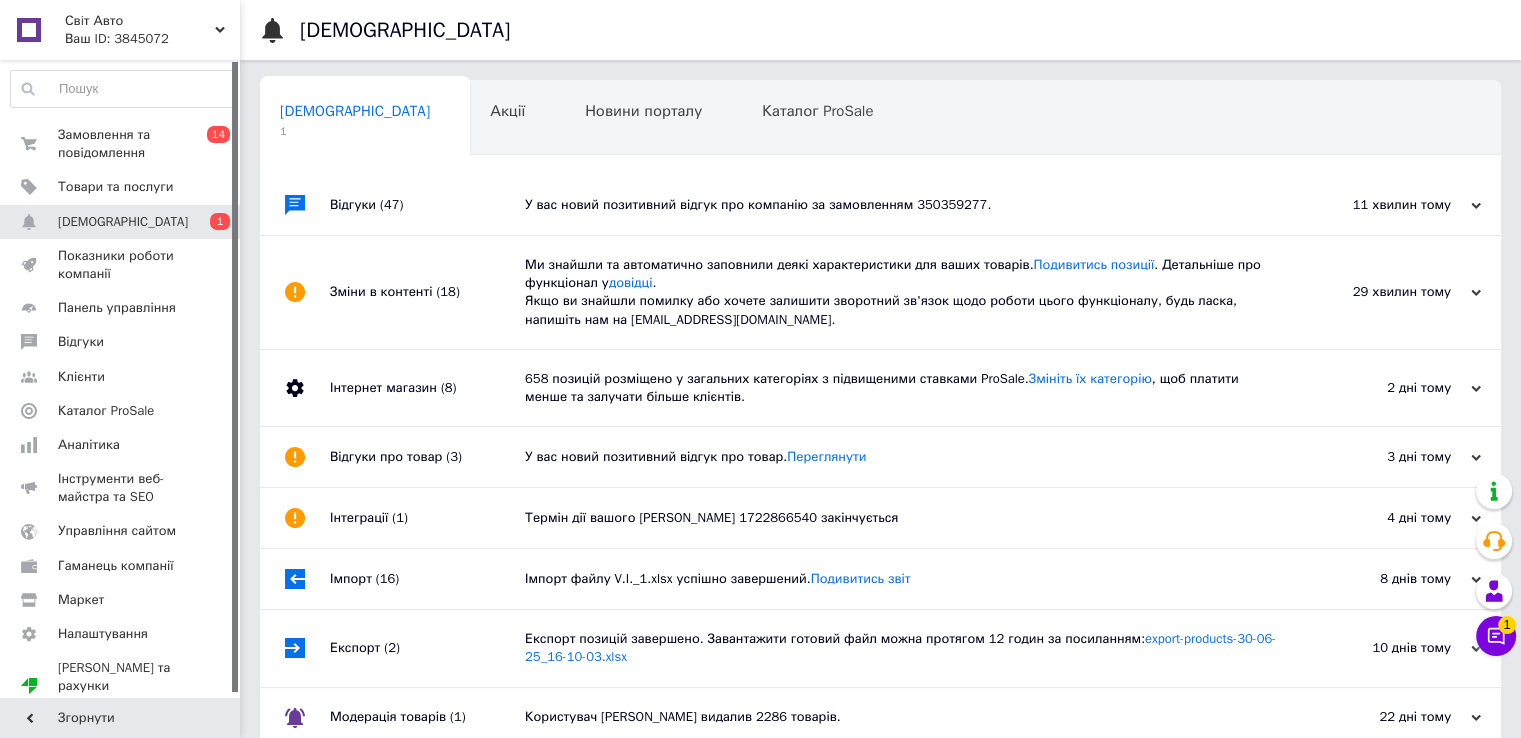 scroll, scrollTop: 67, scrollLeft: 0, axis: vertical 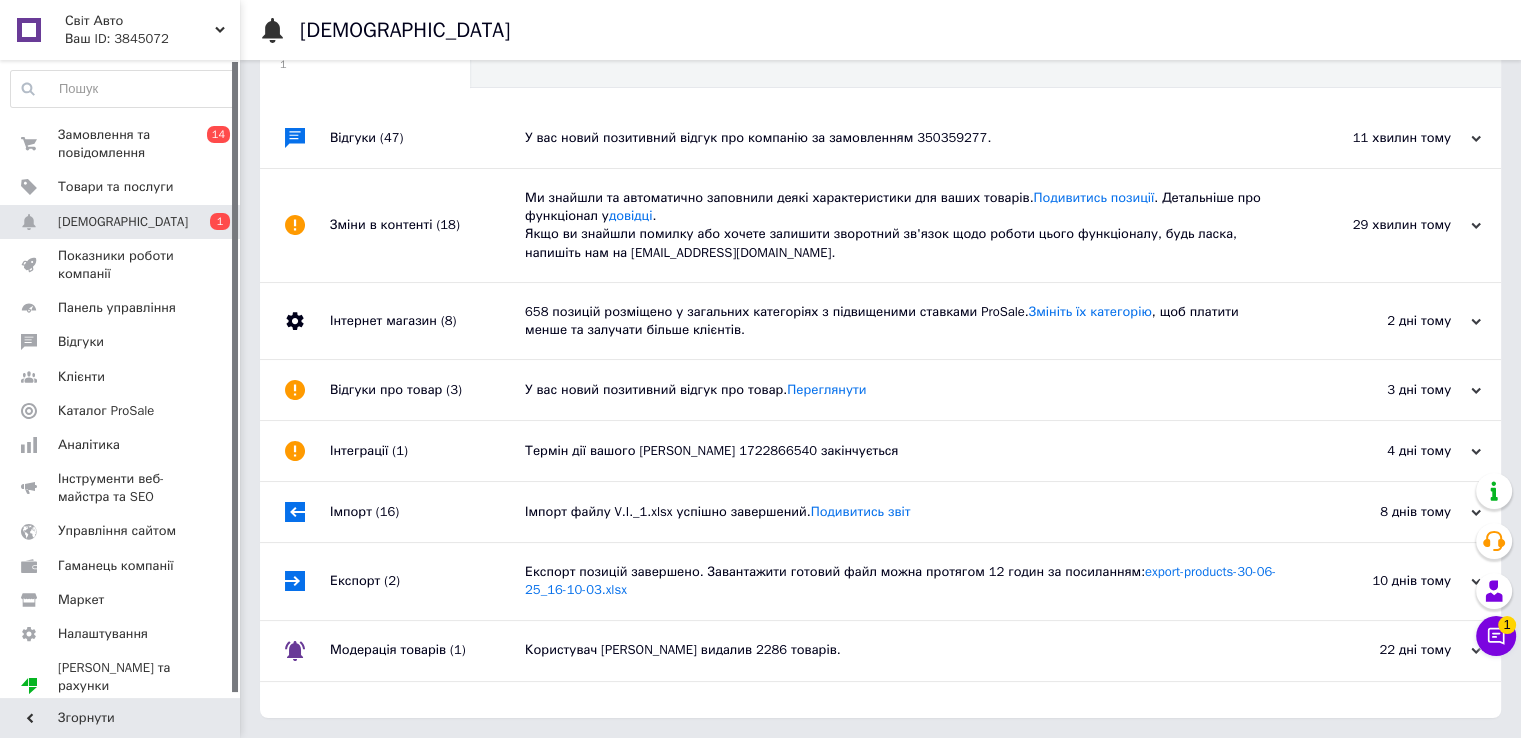 click on "Користувач [PERSON_NAME] видалив 2286 товарів." at bounding box center (903, 651) 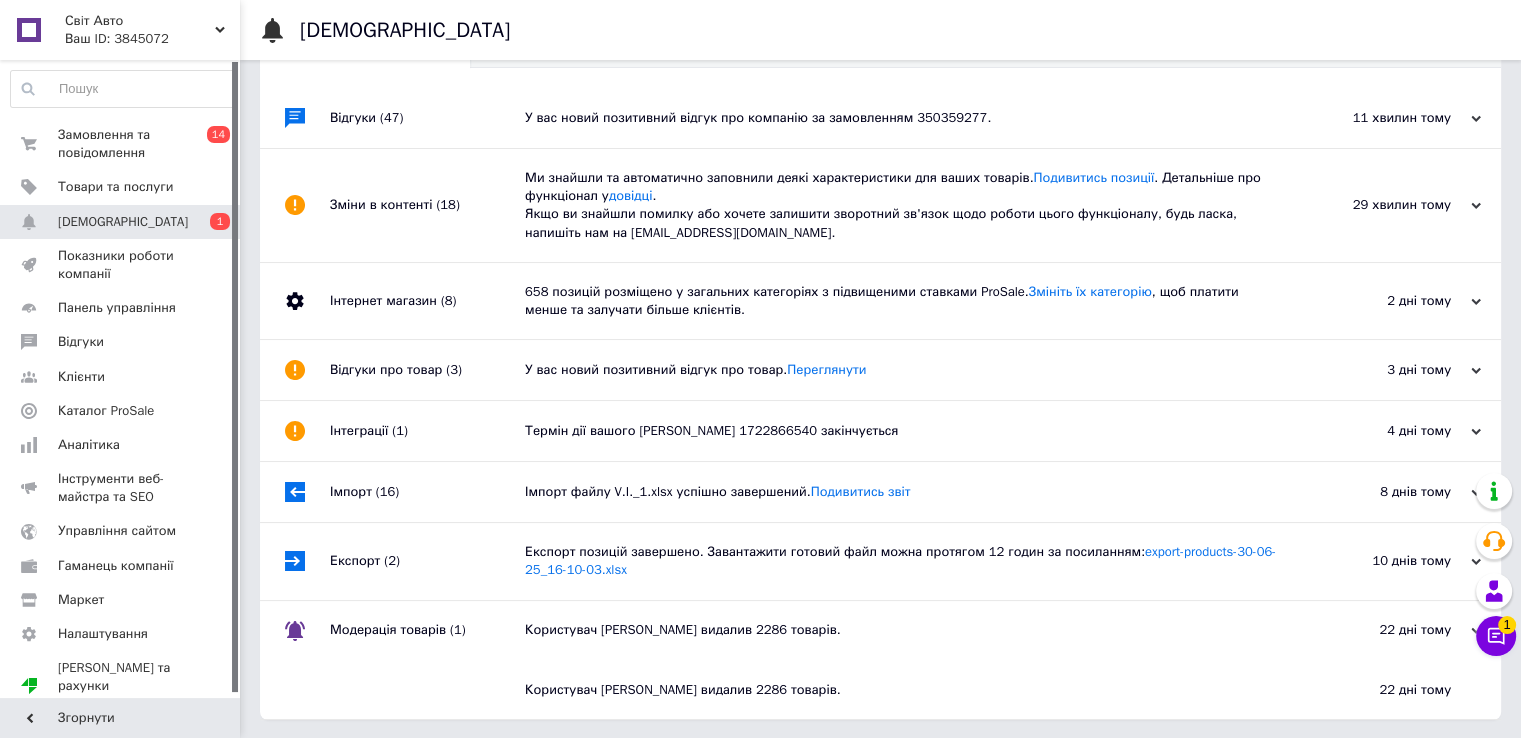 scroll, scrollTop: 92, scrollLeft: 0, axis: vertical 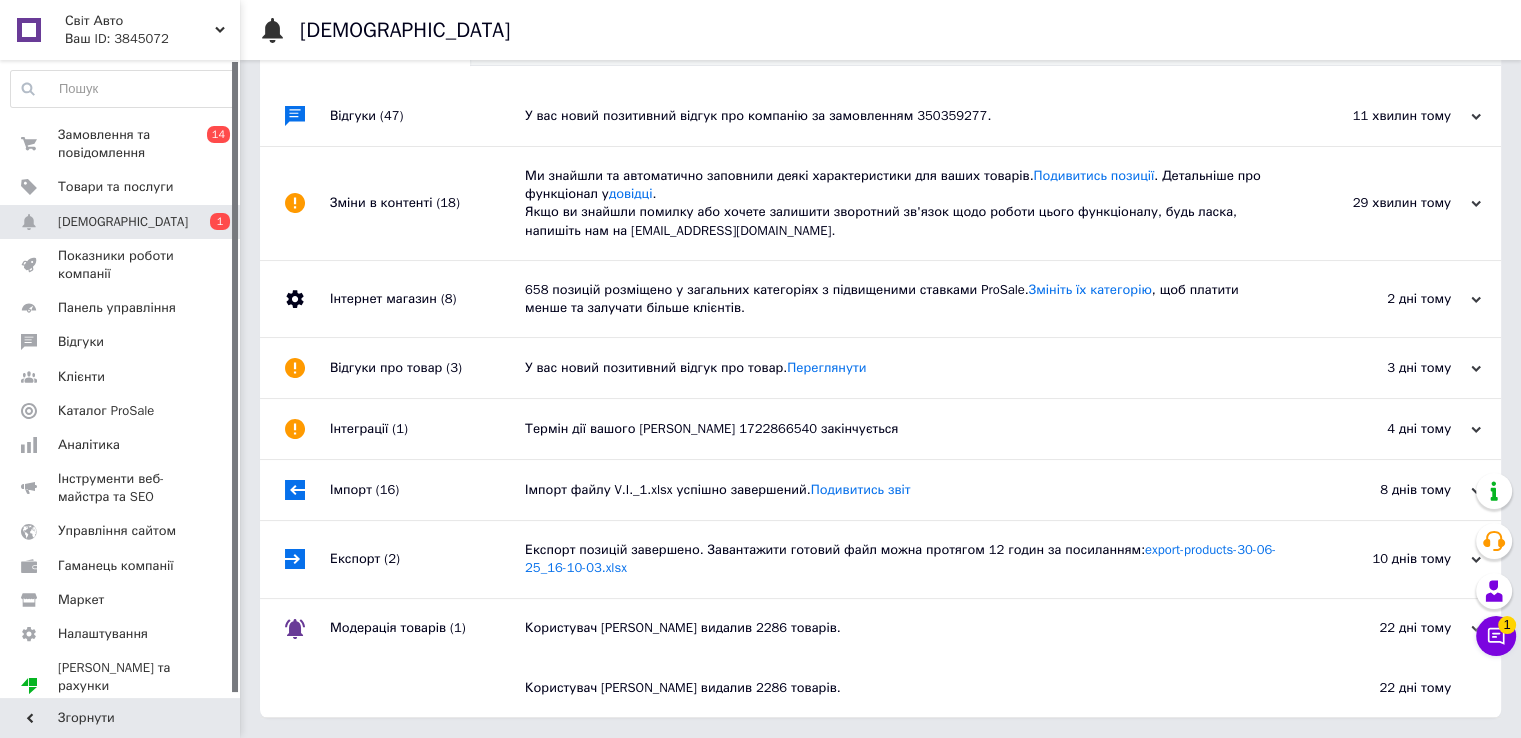 click on "Експорт   (2)" at bounding box center [427, 559] 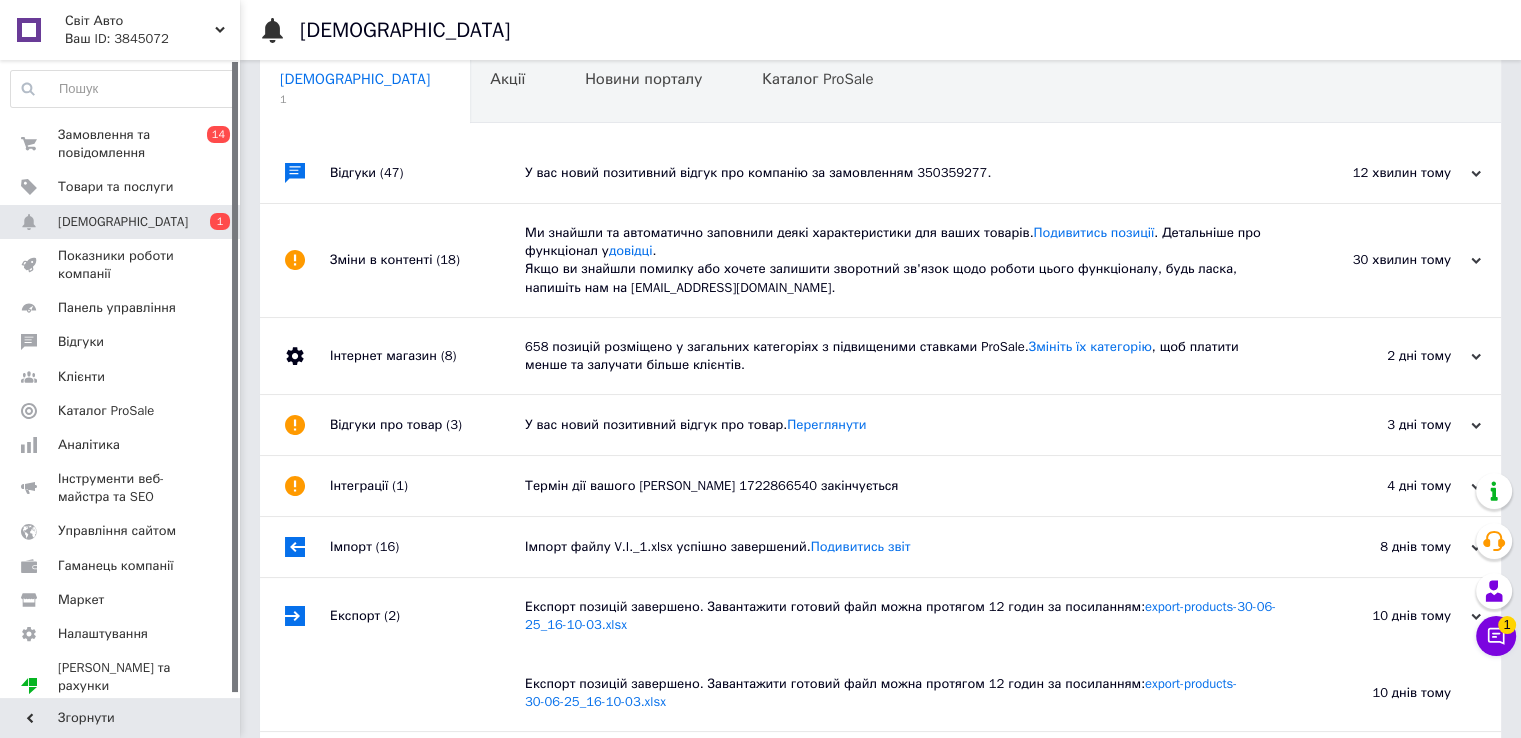 scroll, scrollTop: 0, scrollLeft: 0, axis: both 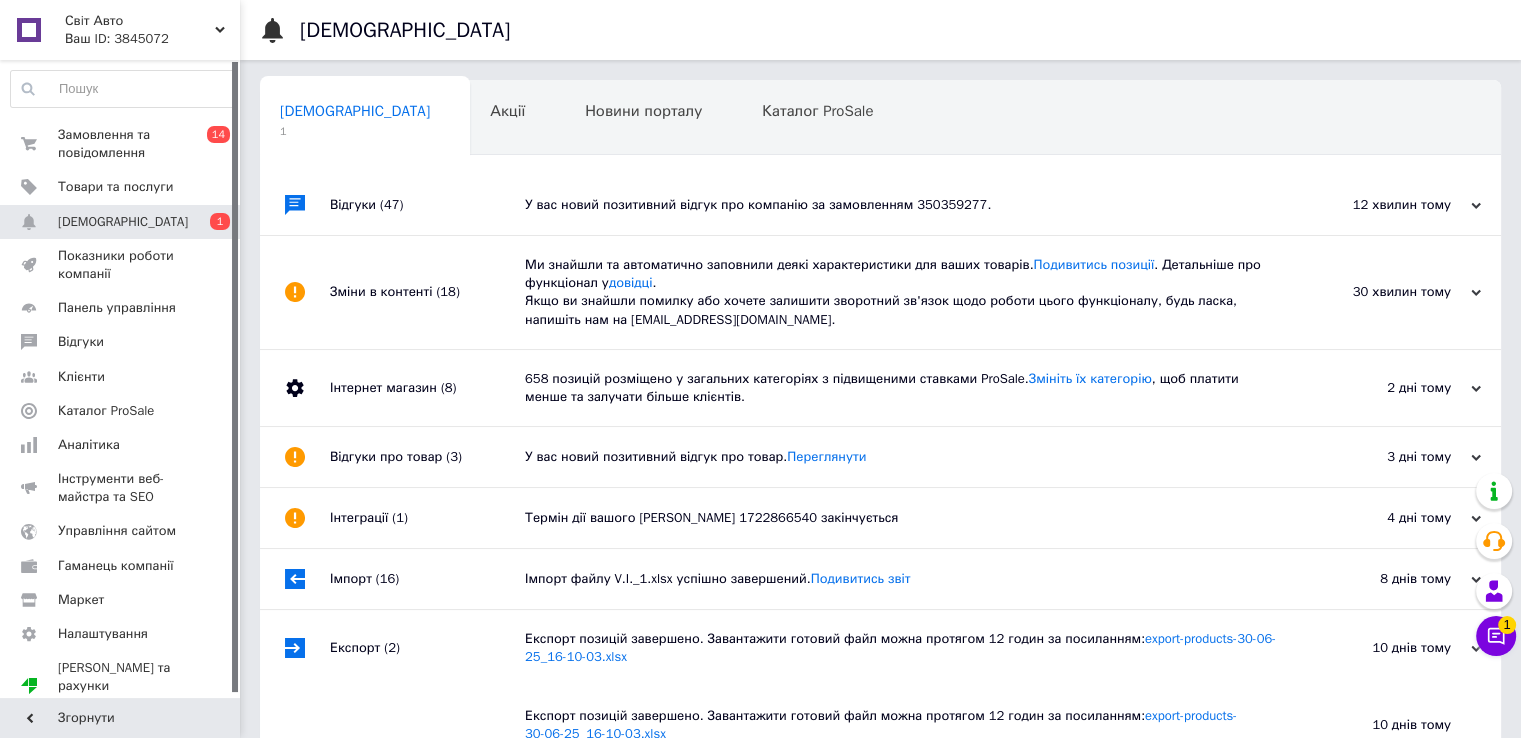 click on "Ми знайшли та автоматично заповнили деякі характеристики для ваших товарів.  Подивитись позиції . Детальніше про функціонал у  довідці . Якщо ви знайшли помилку або хочете залишити зворотний зв'язок щодо роботи цього функціоналу, будь ласка, напишіть нам на [EMAIL_ADDRESS][DOMAIN_NAME]." at bounding box center (903, 292) 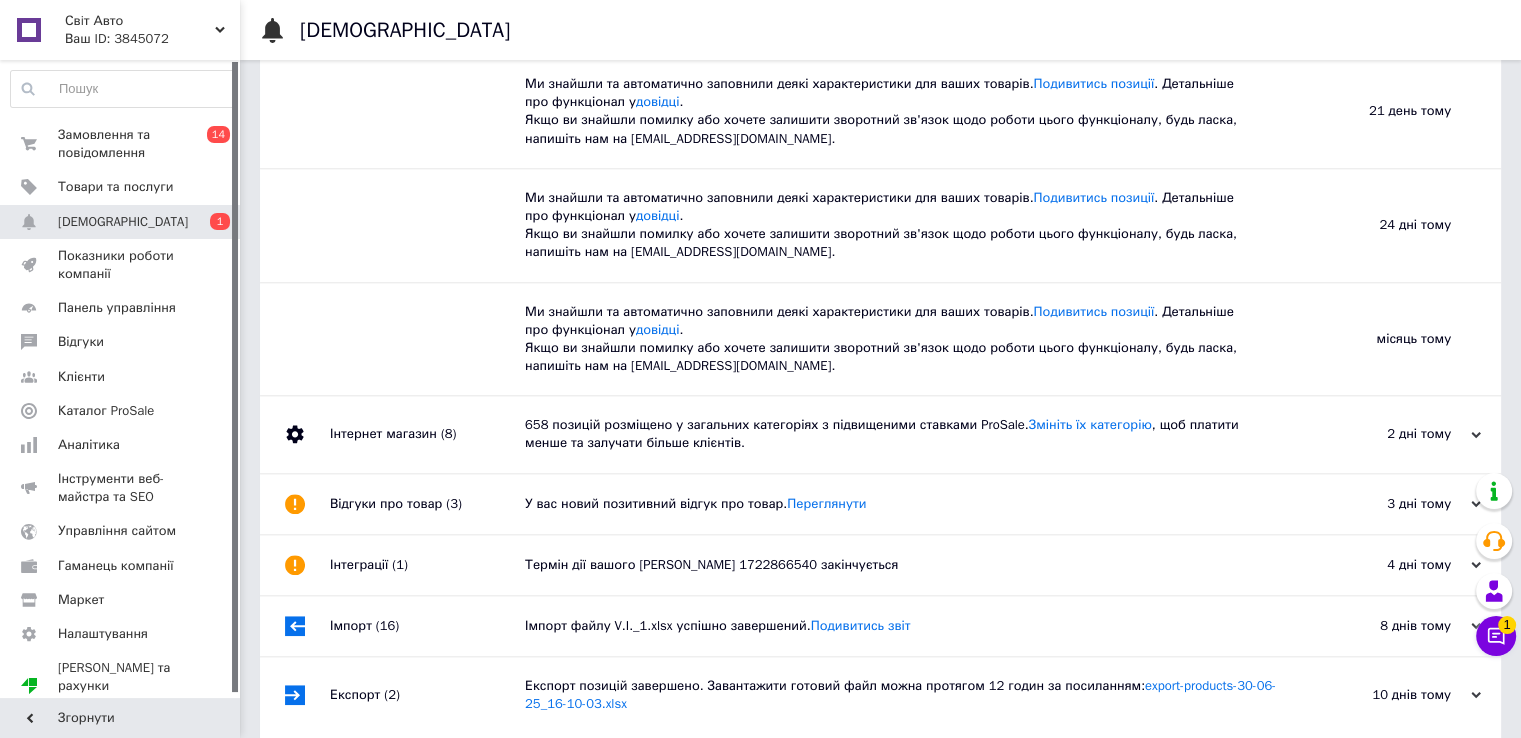 scroll, scrollTop: 2100, scrollLeft: 0, axis: vertical 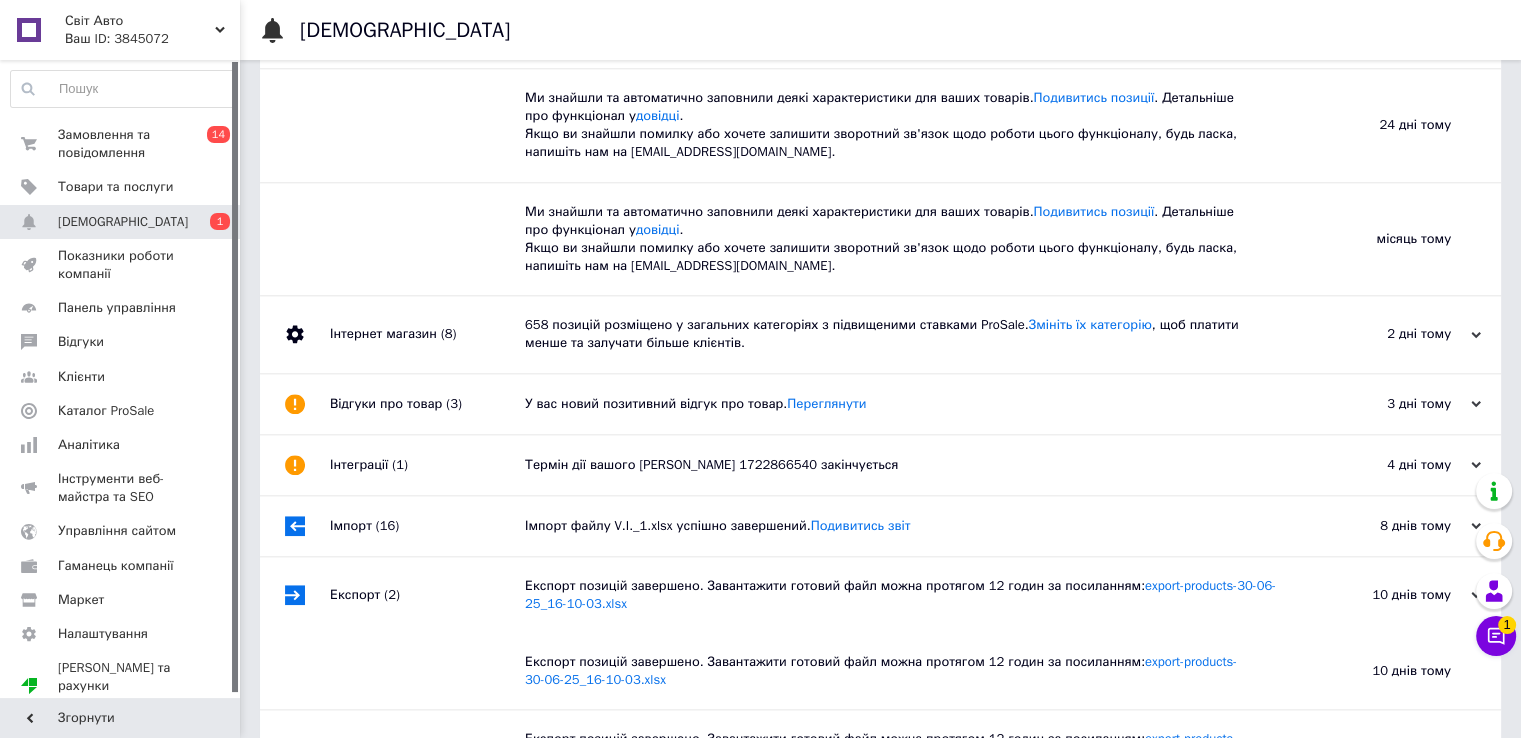 click on "Імпорт   (16)" at bounding box center [427, 526] 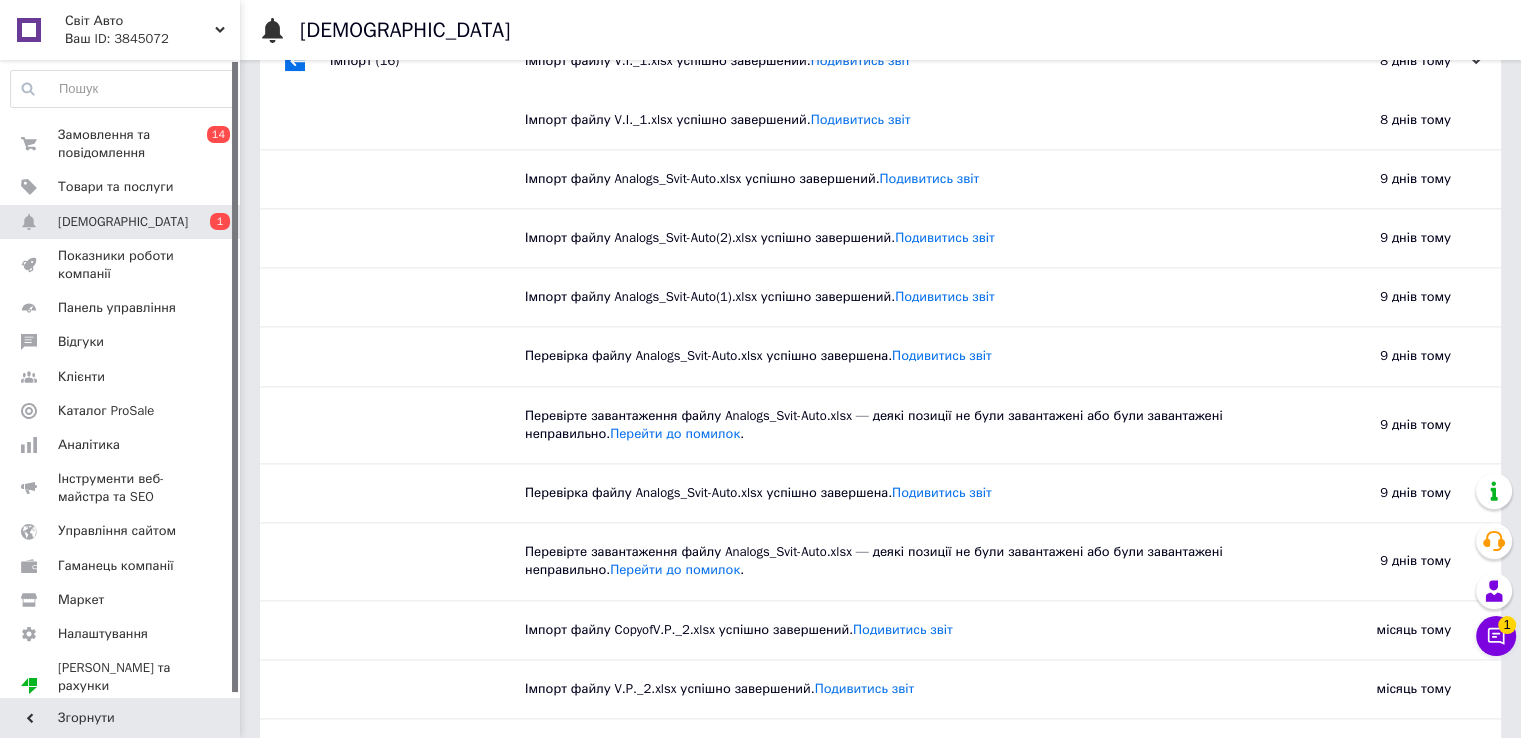 scroll, scrollTop: 2600, scrollLeft: 0, axis: vertical 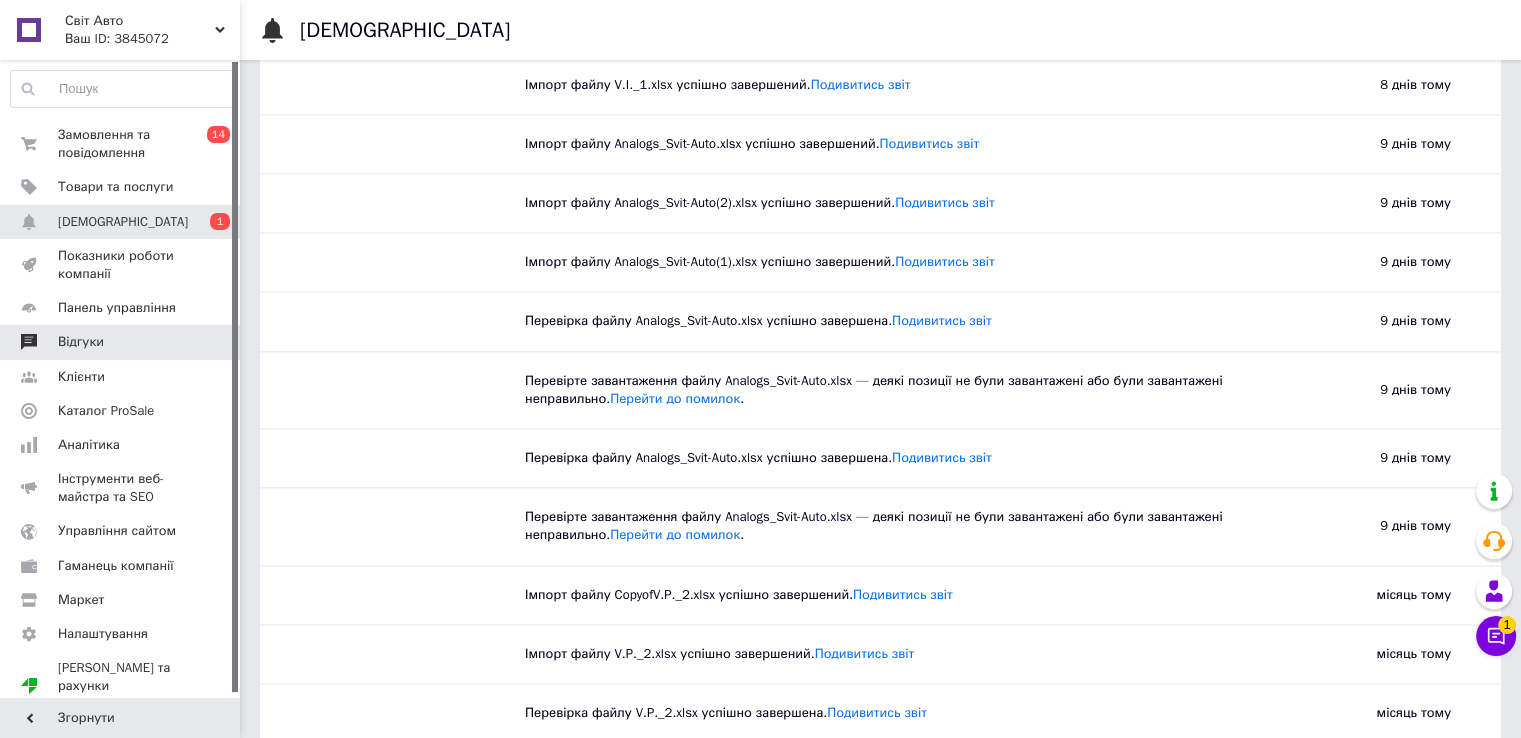 click on "Відгуки" at bounding box center [121, 342] 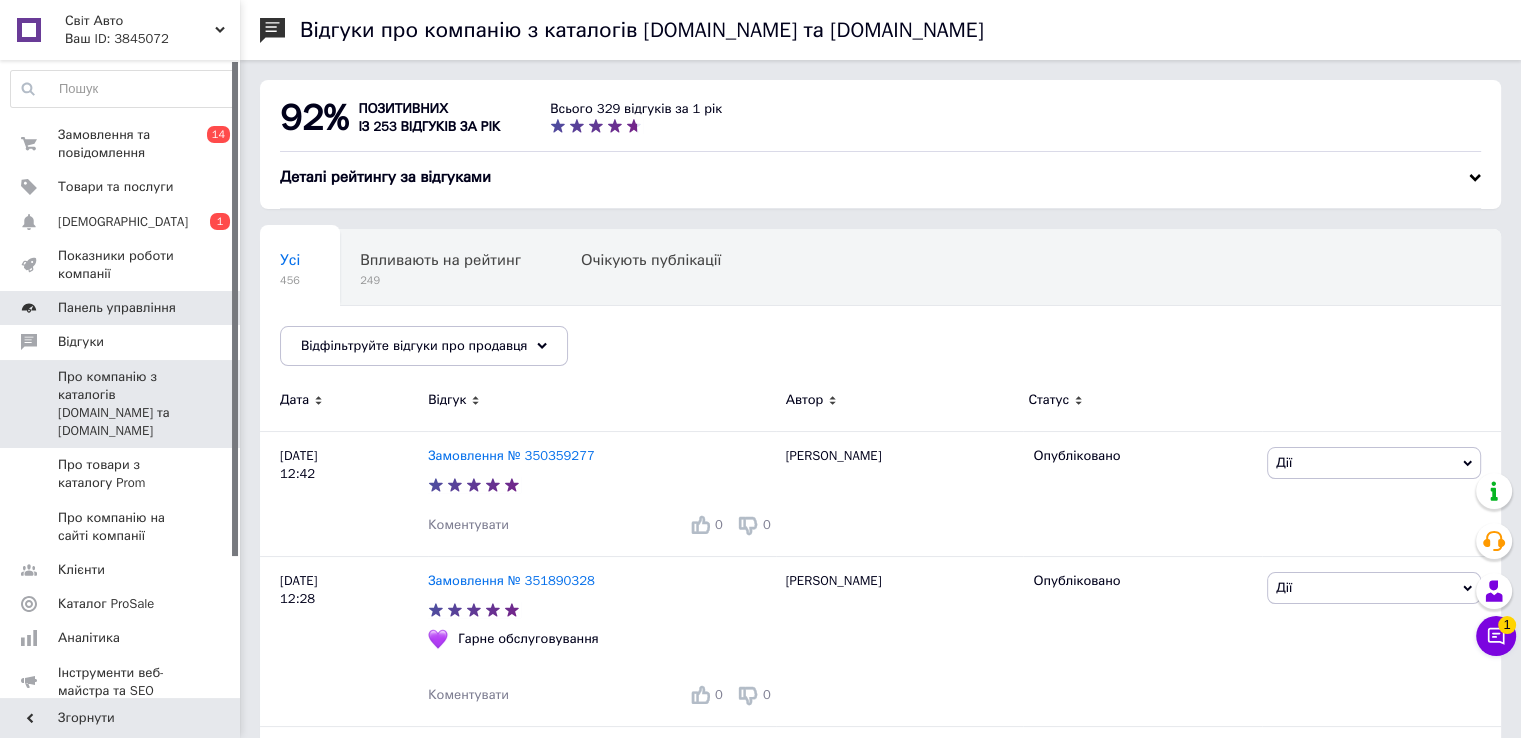 click on "Панель управління" at bounding box center (117, 308) 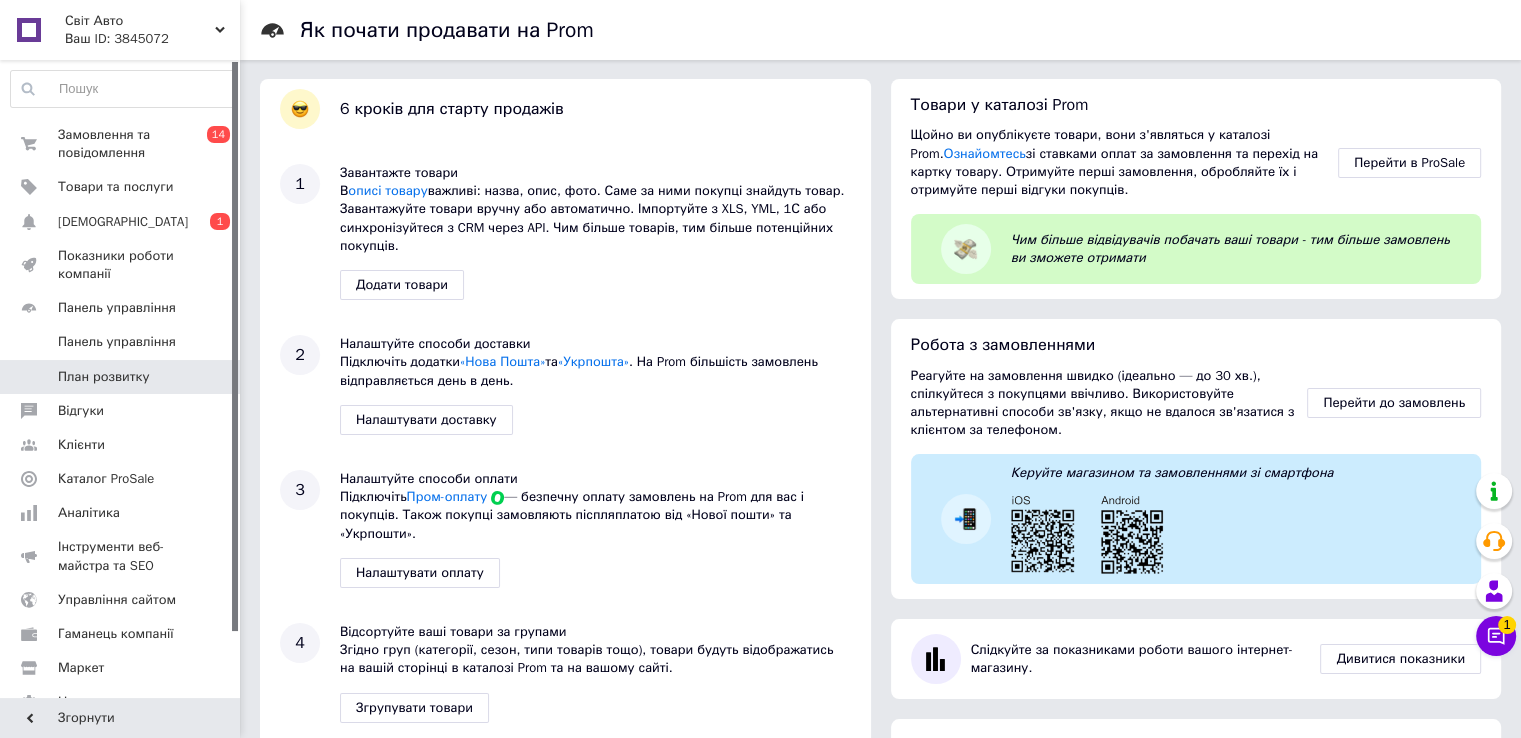scroll, scrollTop: 0, scrollLeft: 0, axis: both 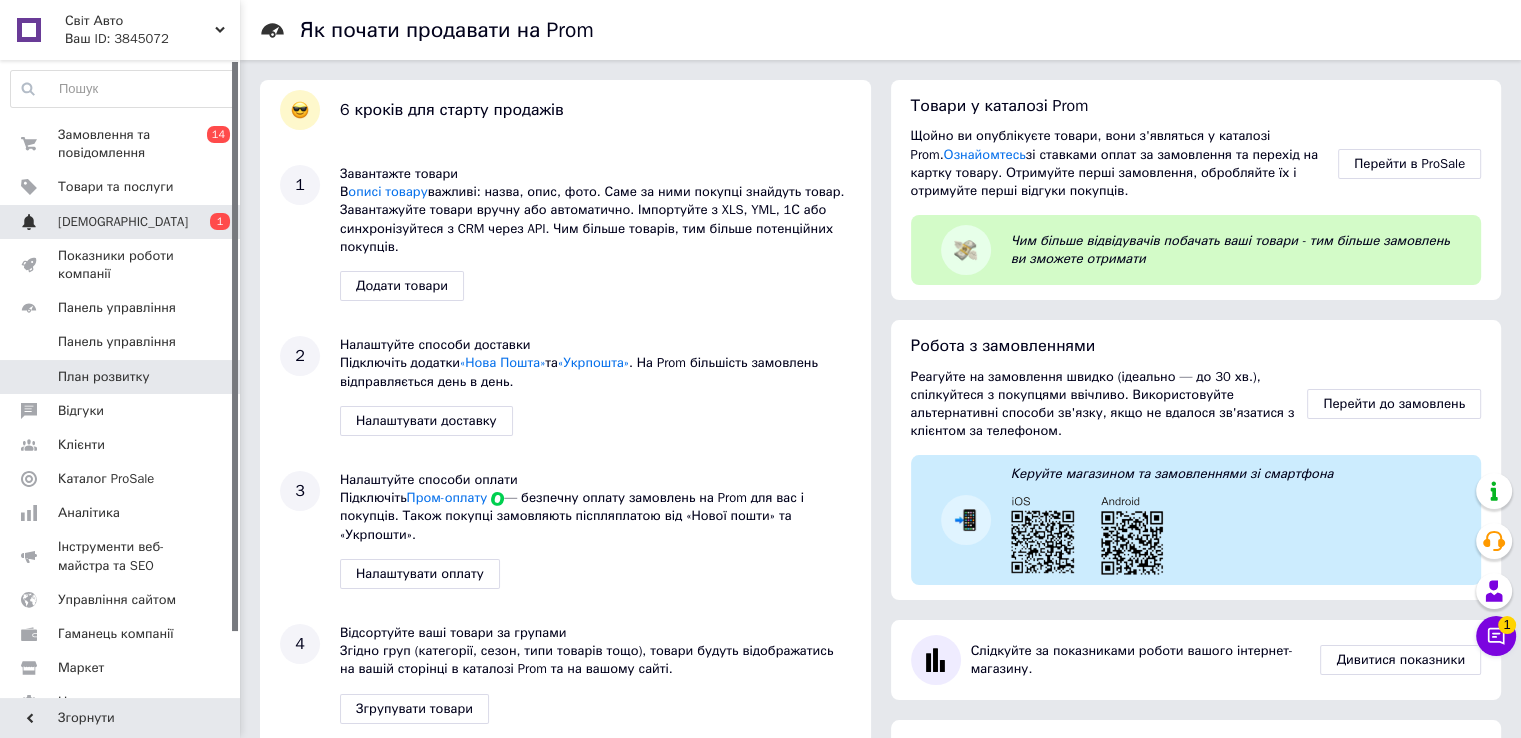 click on "Сповіщення 0 1" at bounding box center (123, 222) 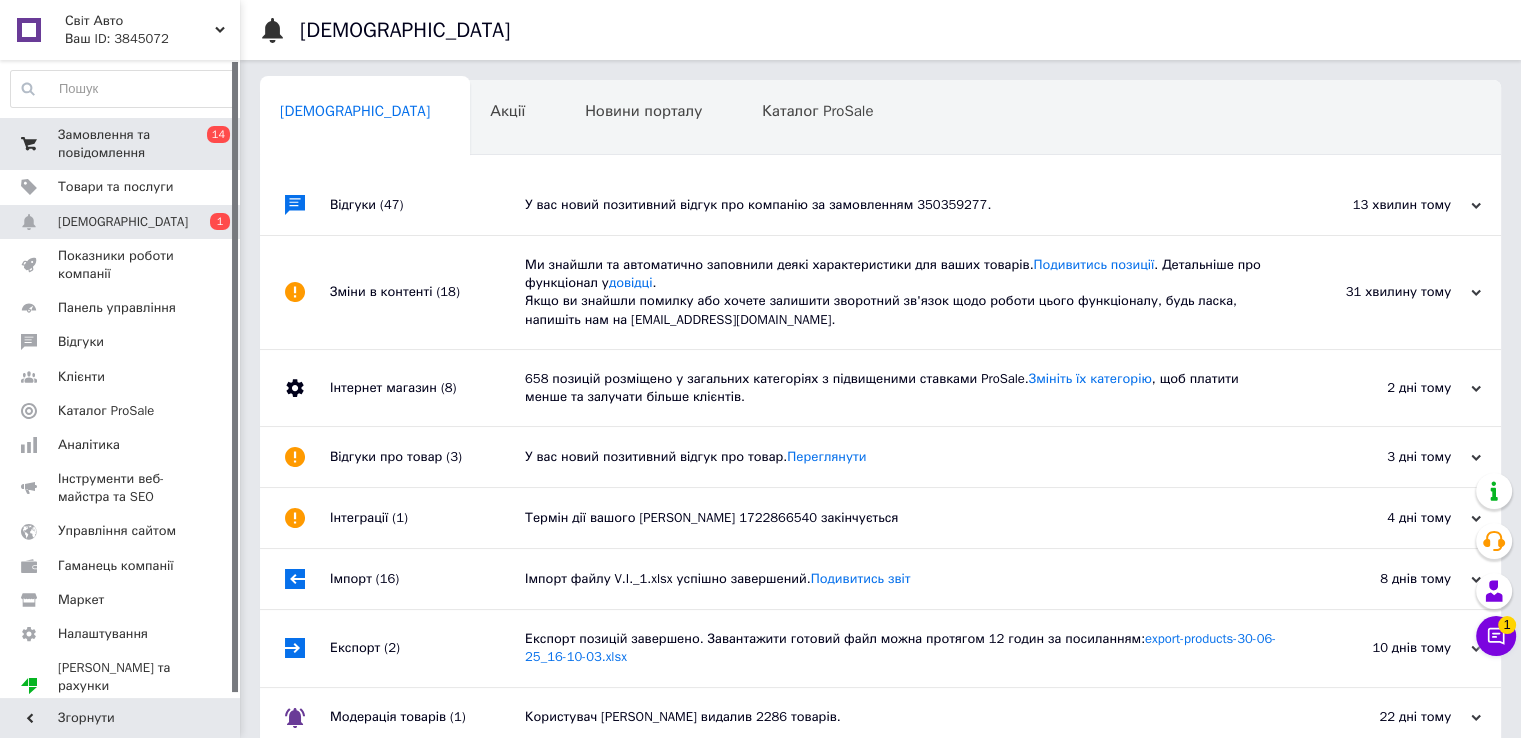 click on "Замовлення та повідомлення" at bounding box center (121, 144) 